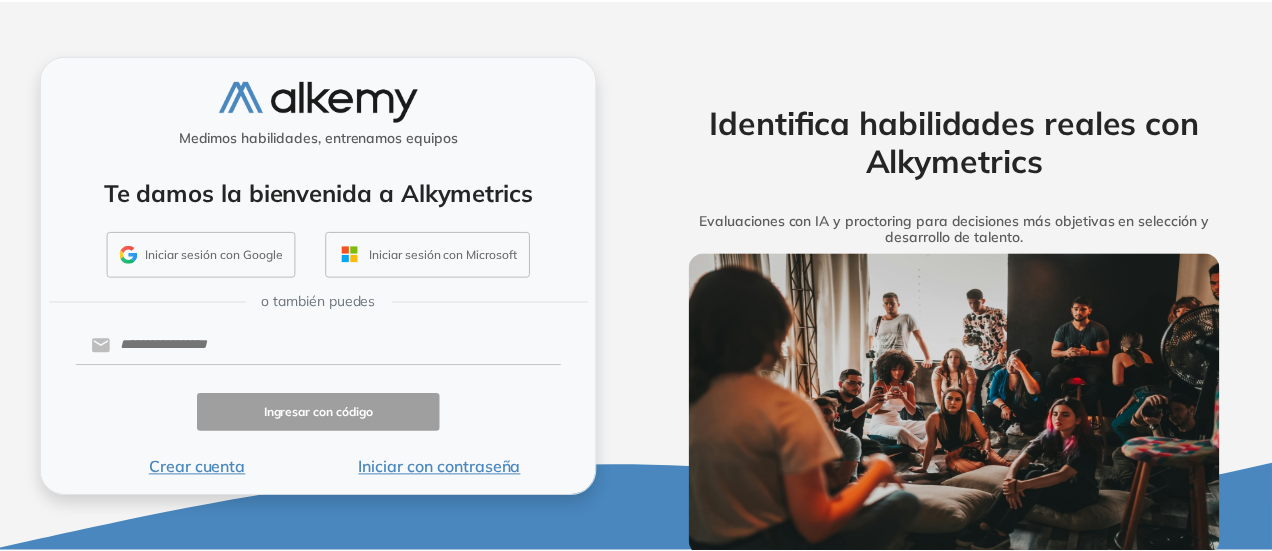 scroll, scrollTop: 0, scrollLeft: 0, axis: both 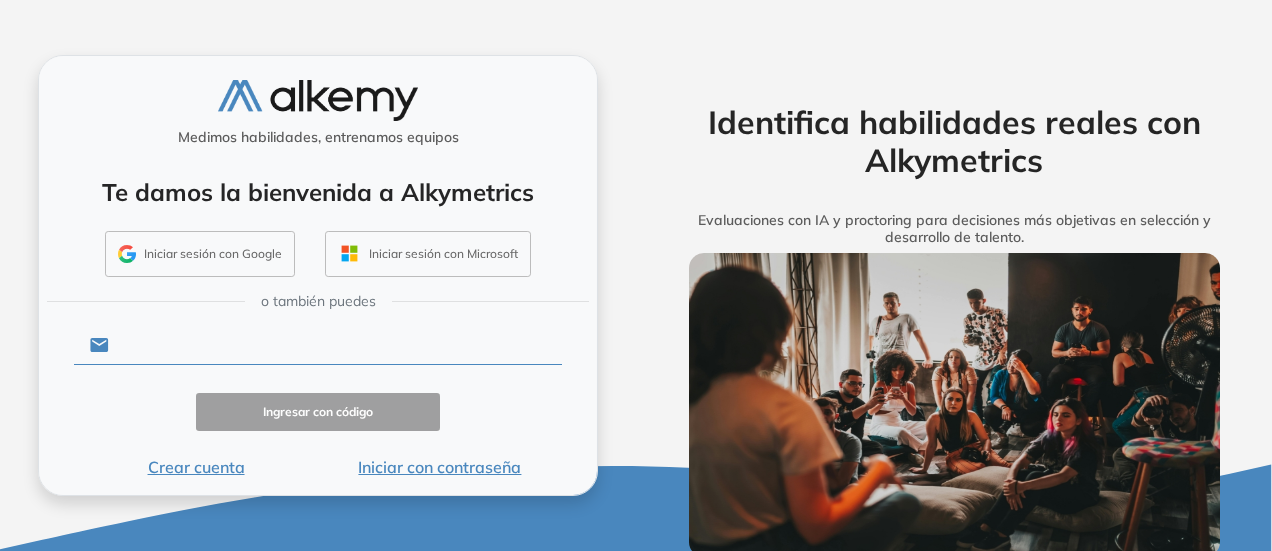 click at bounding box center [335, 345] 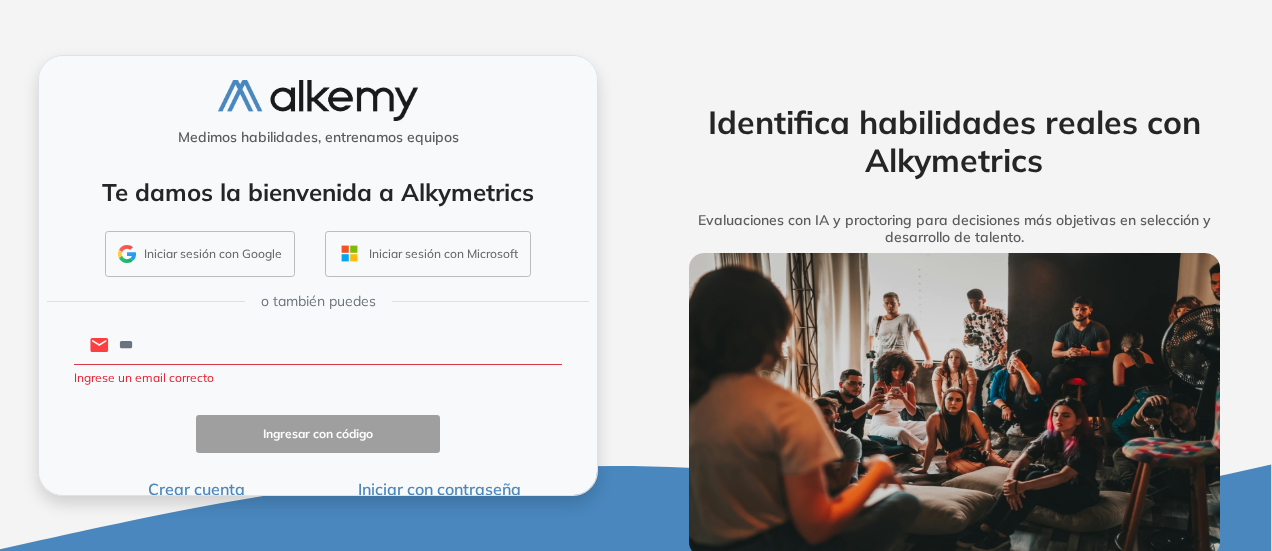 type on "**********" 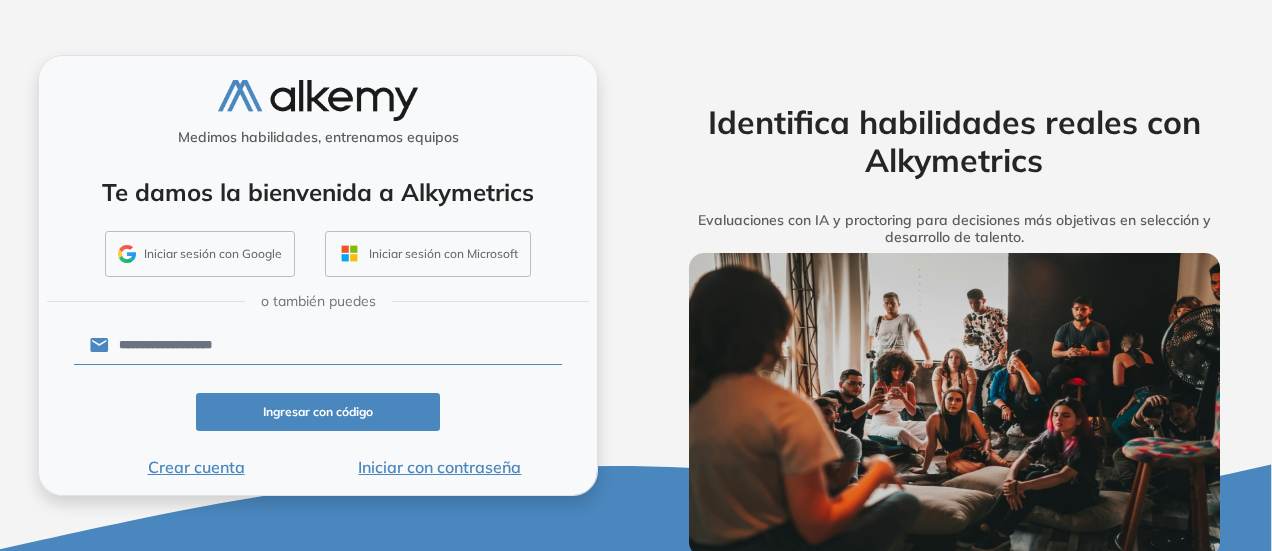 click on "Ingresar con código" at bounding box center (318, 412) 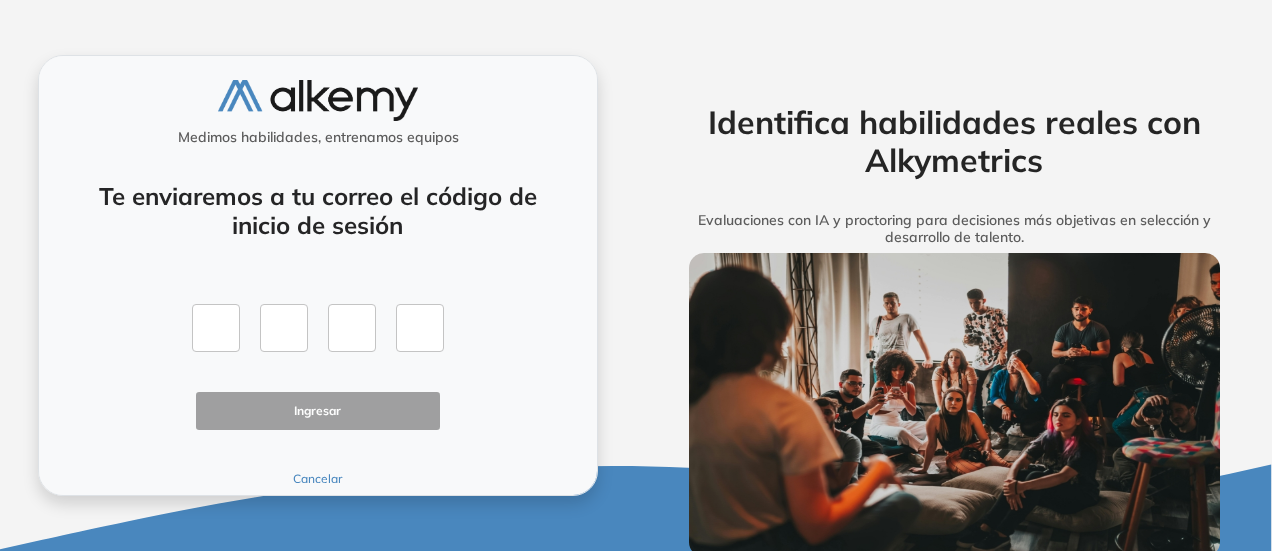 click at bounding box center [318, 328] 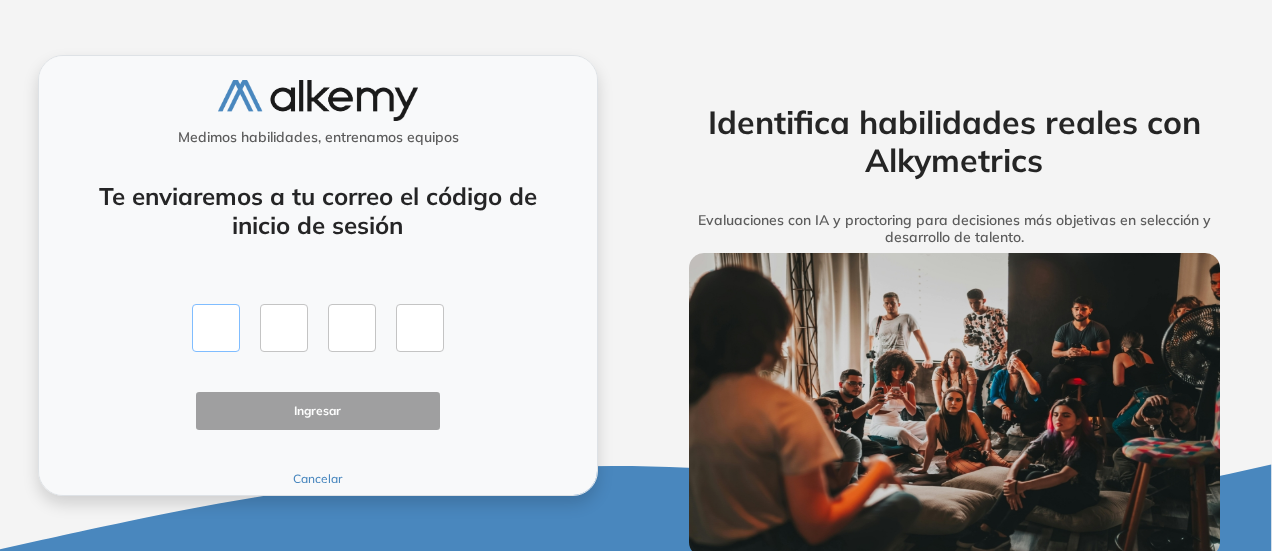 click at bounding box center (216, 328) 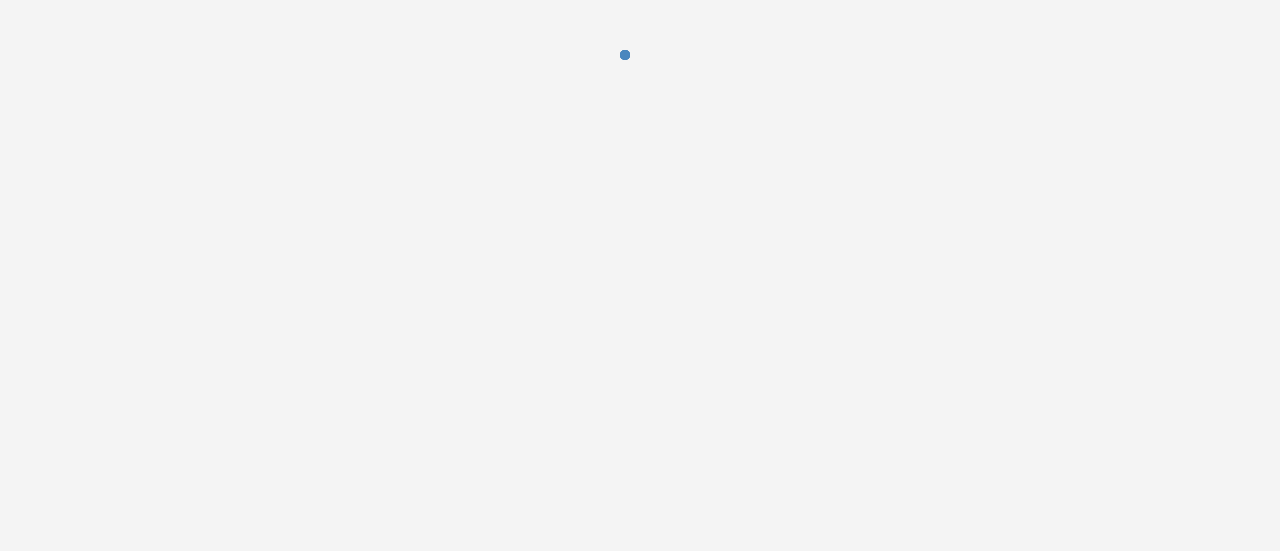 scroll, scrollTop: 0, scrollLeft: 0, axis: both 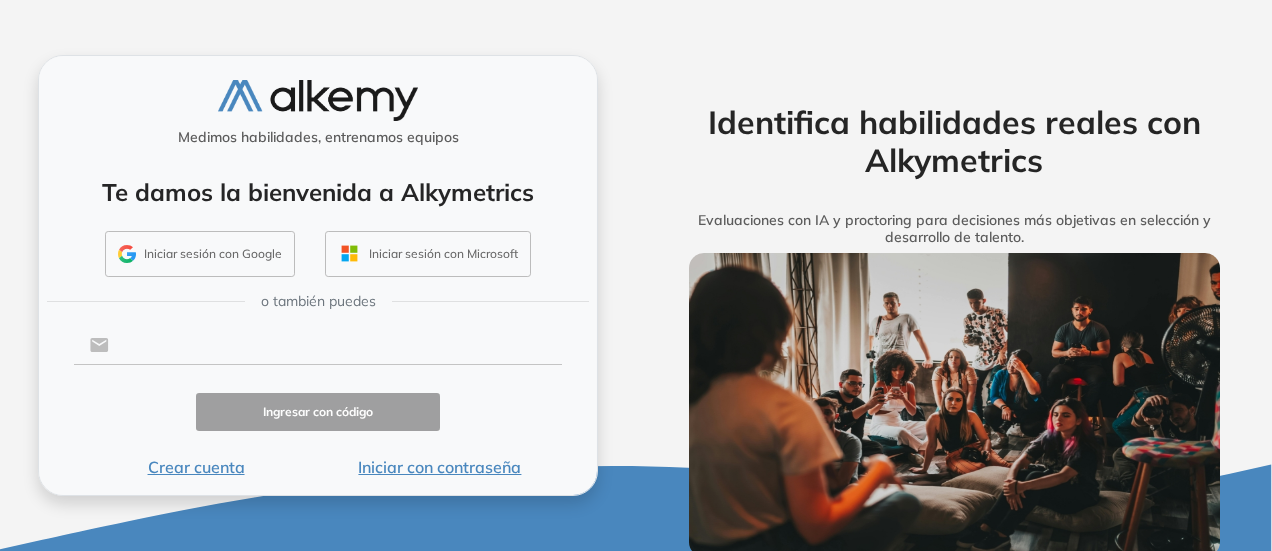click at bounding box center (335, 345) 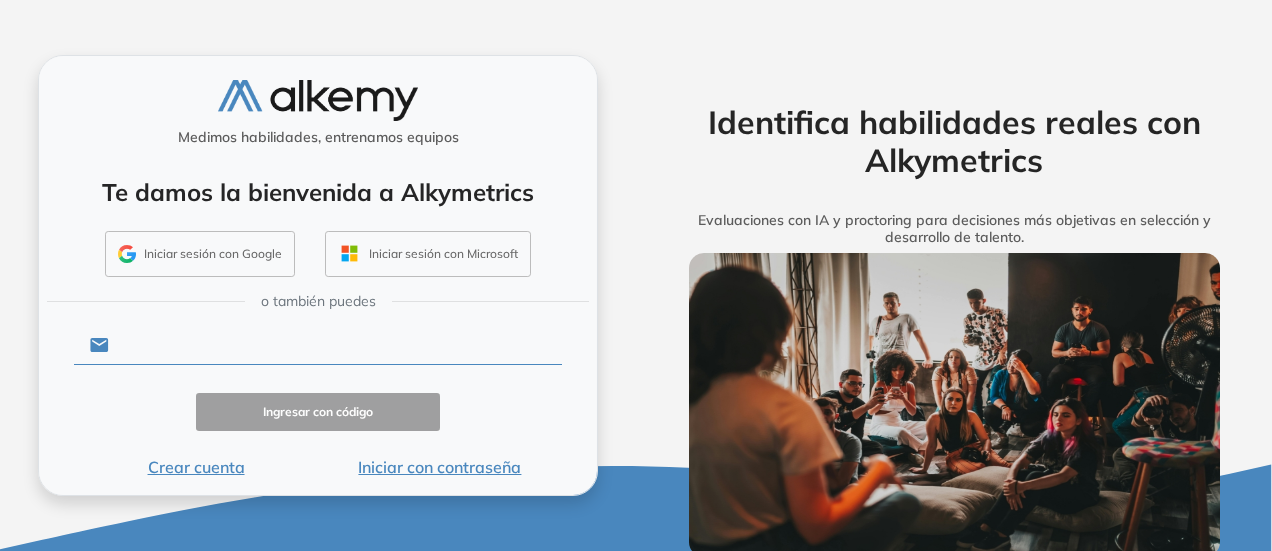 click at bounding box center [335, 345] 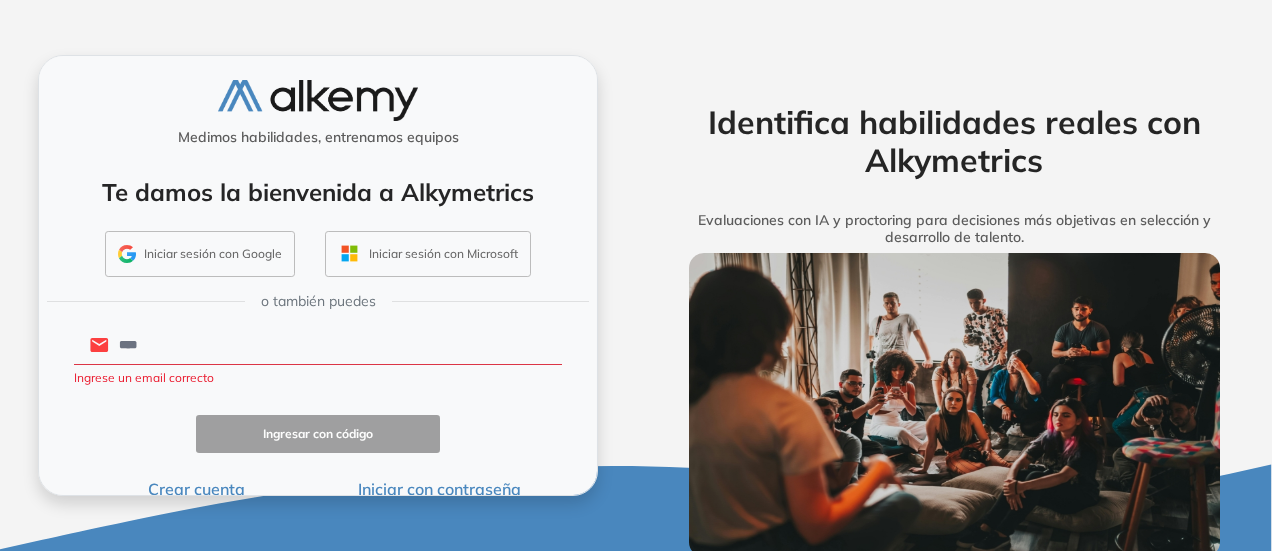 type on "**********" 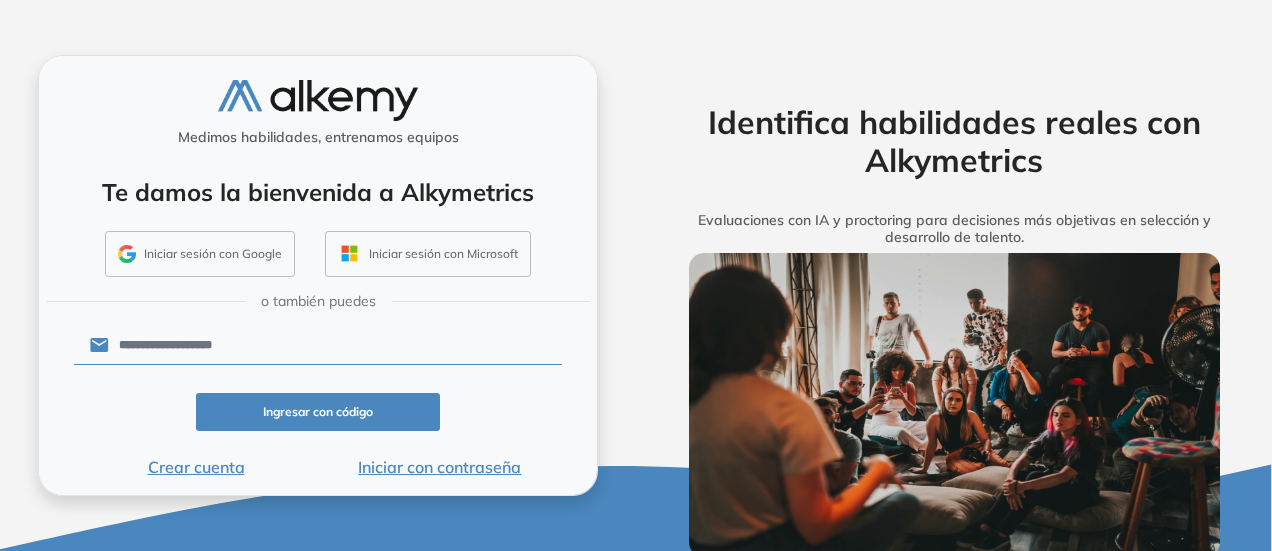 click on "Ingresar con código" at bounding box center (318, 412) 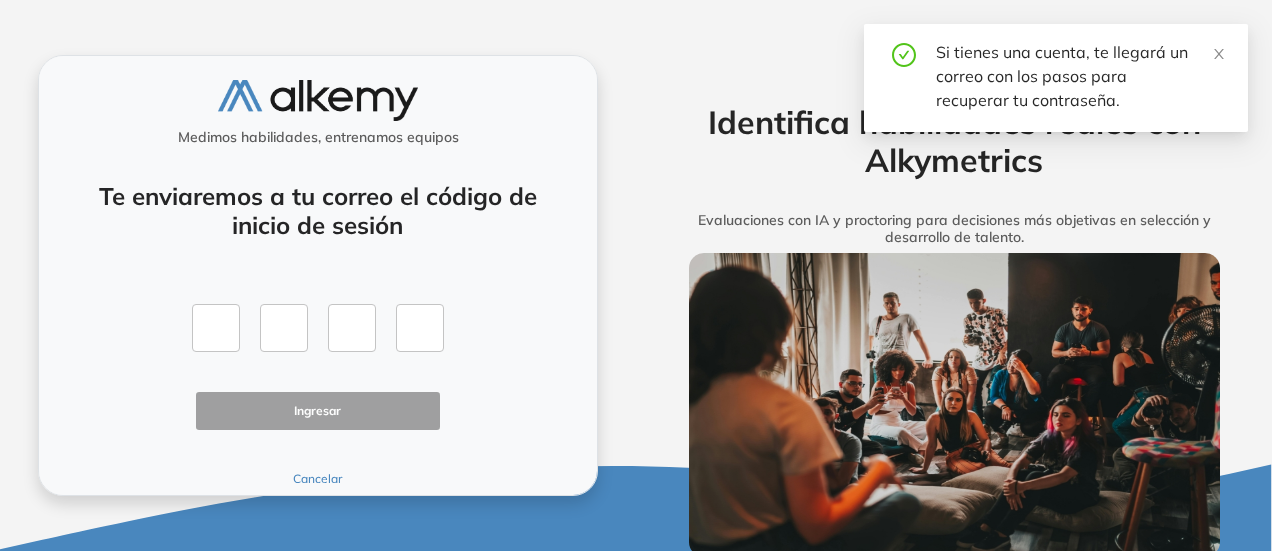 click on "Cancelar" at bounding box center (318, 479) 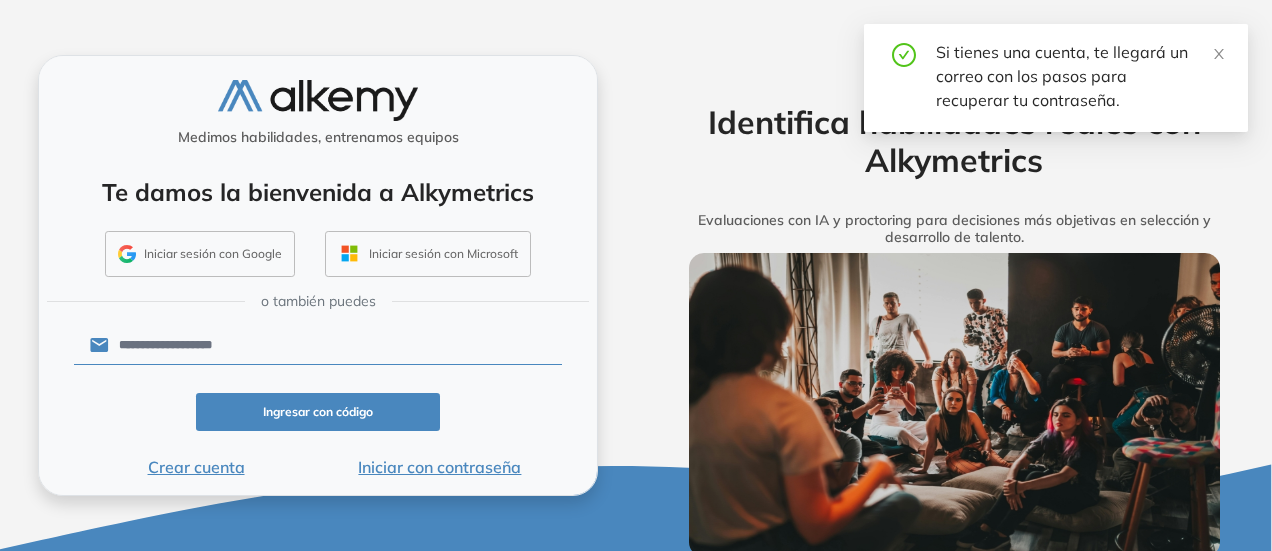 scroll, scrollTop: 6, scrollLeft: 0, axis: vertical 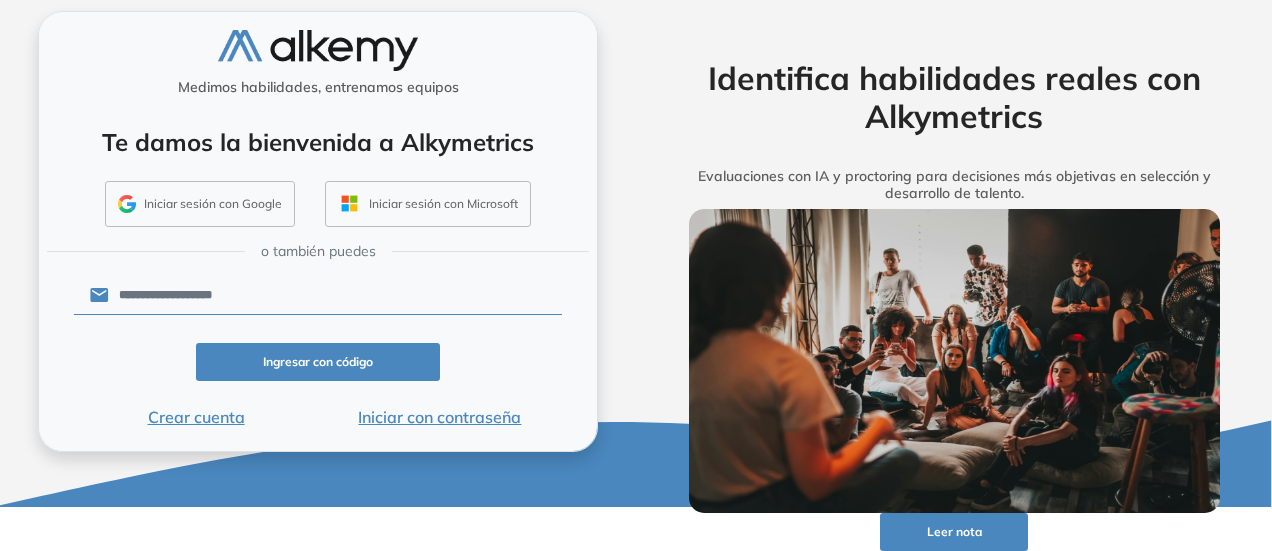 click on "Iniciar con contraseña" at bounding box center (440, 417) 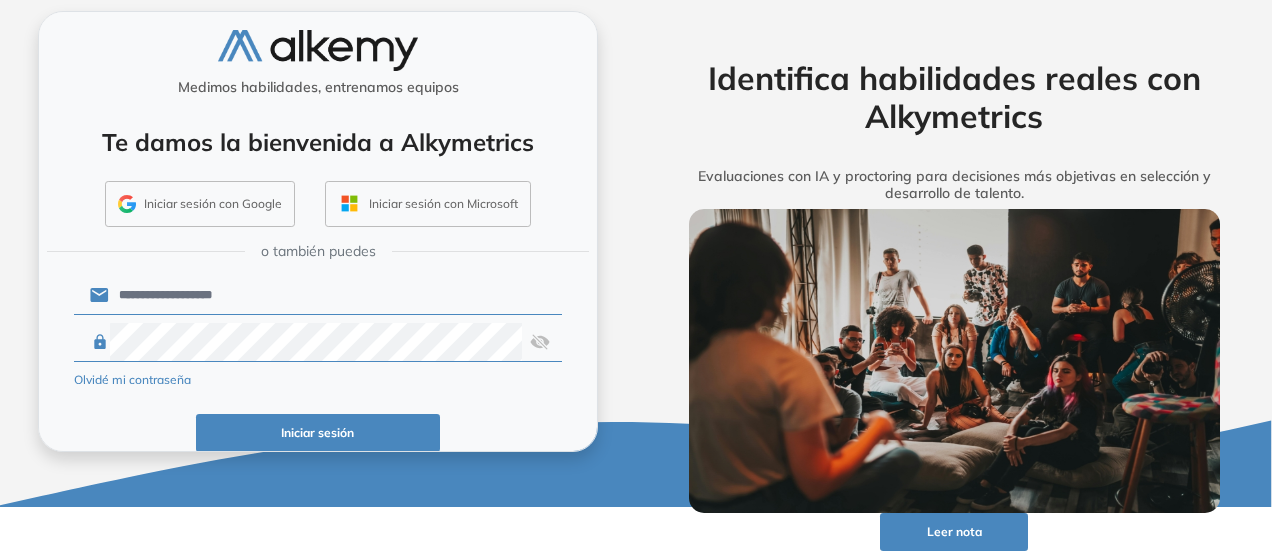 click on "**********" at bounding box center (318, 386) 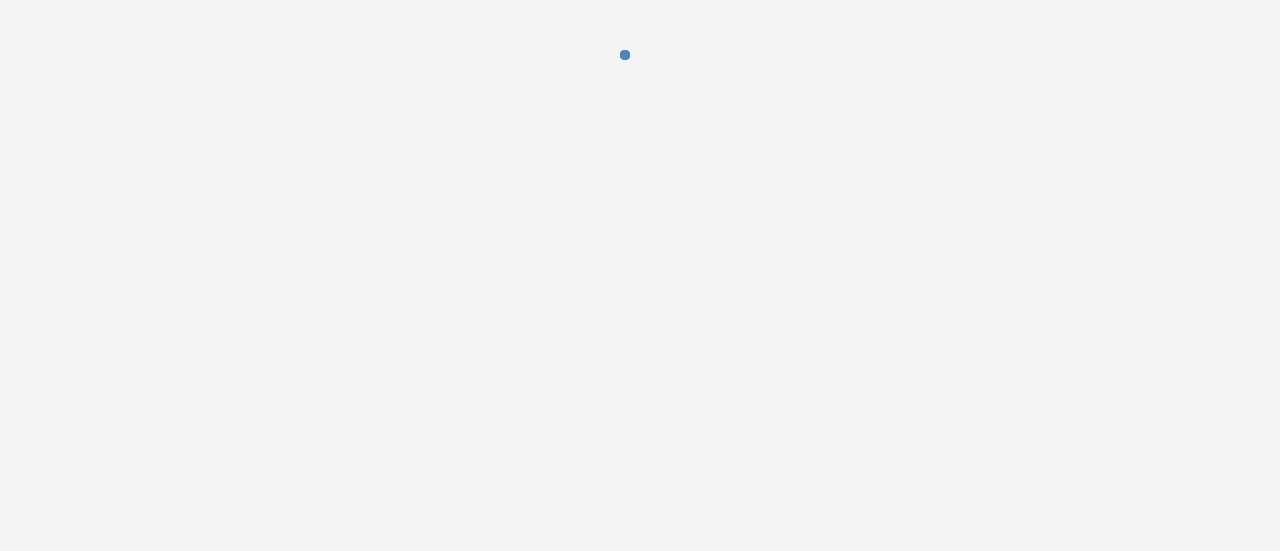 scroll, scrollTop: 0, scrollLeft: 0, axis: both 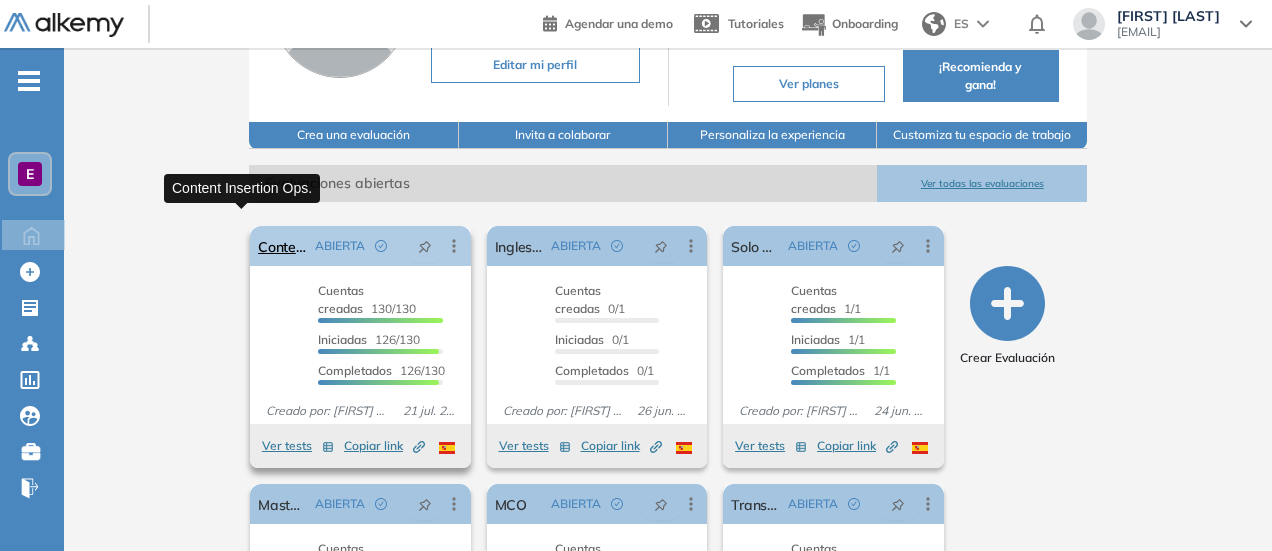 click on "Content Insertion Ops." at bounding box center (282, 246) 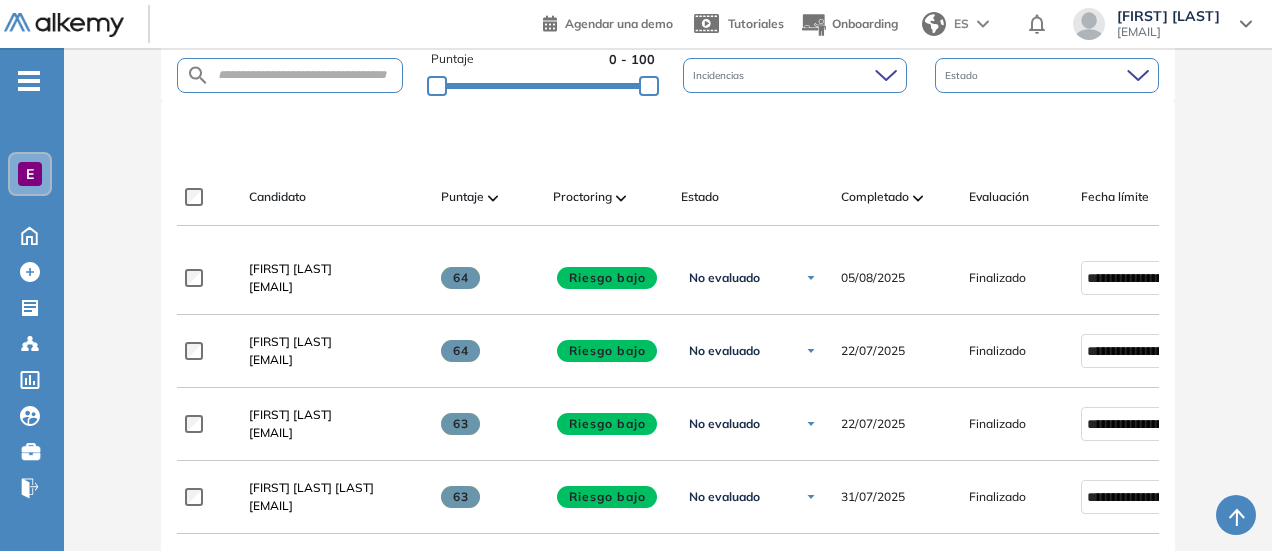 scroll, scrollTop: 308, scrollLeft: 0, axis: vertical 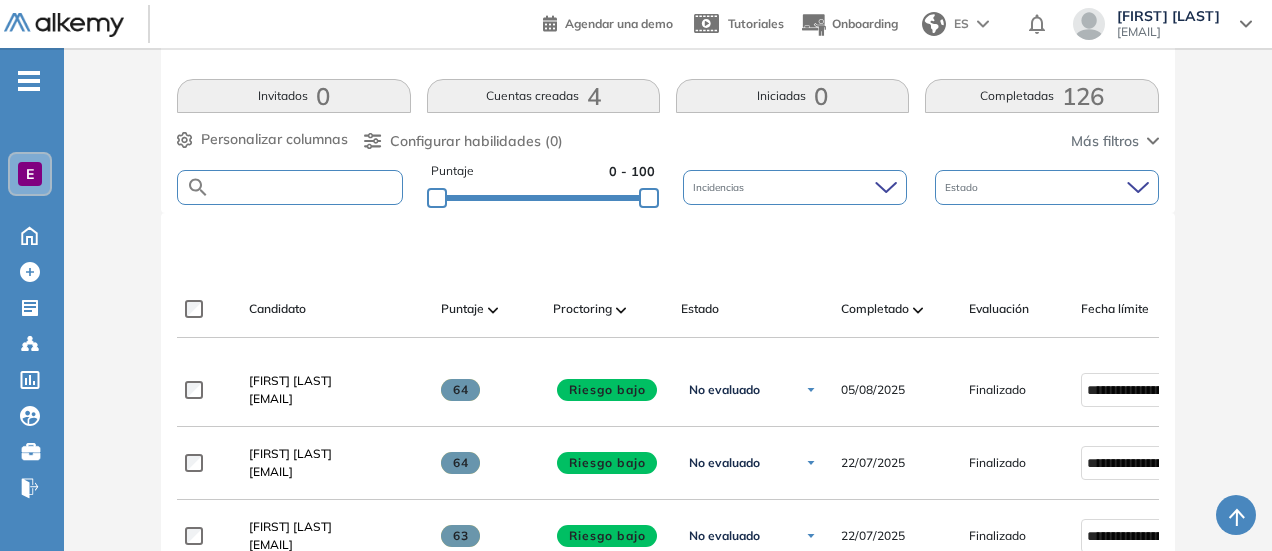 click at bounding box center (305, 187) 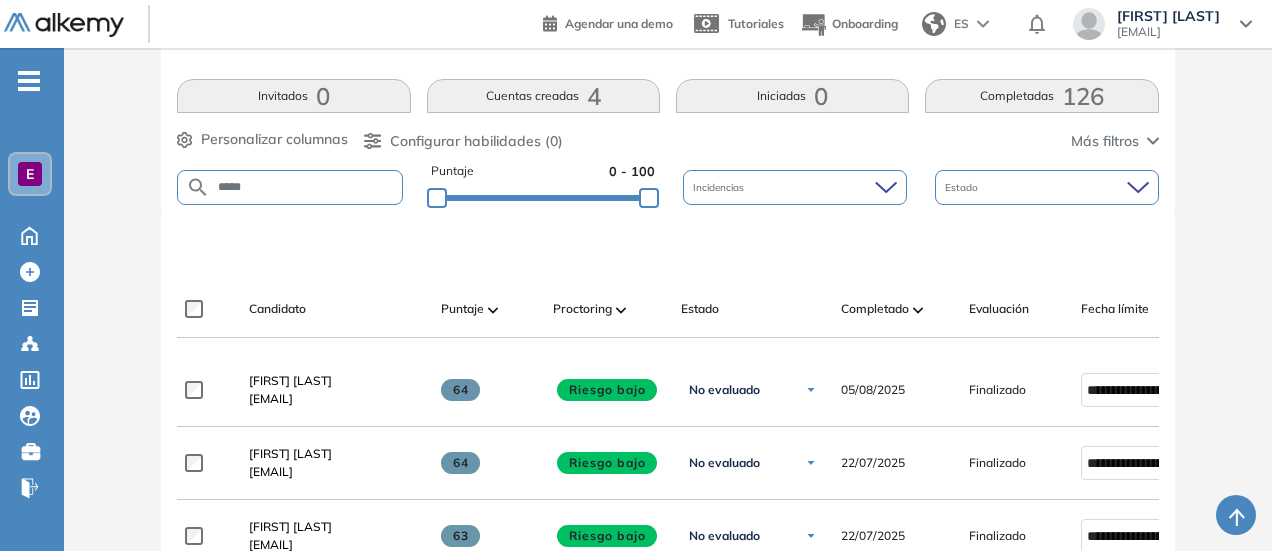 type on "*****" 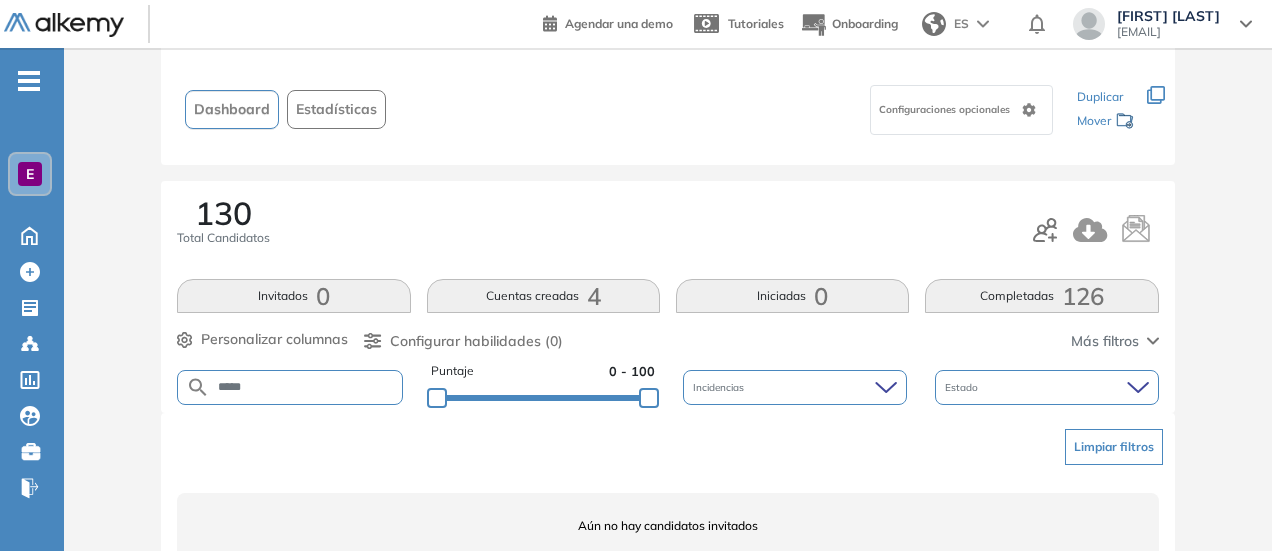 scroll, scrollTop: 188, scrollLeft: 0, axis: vertical 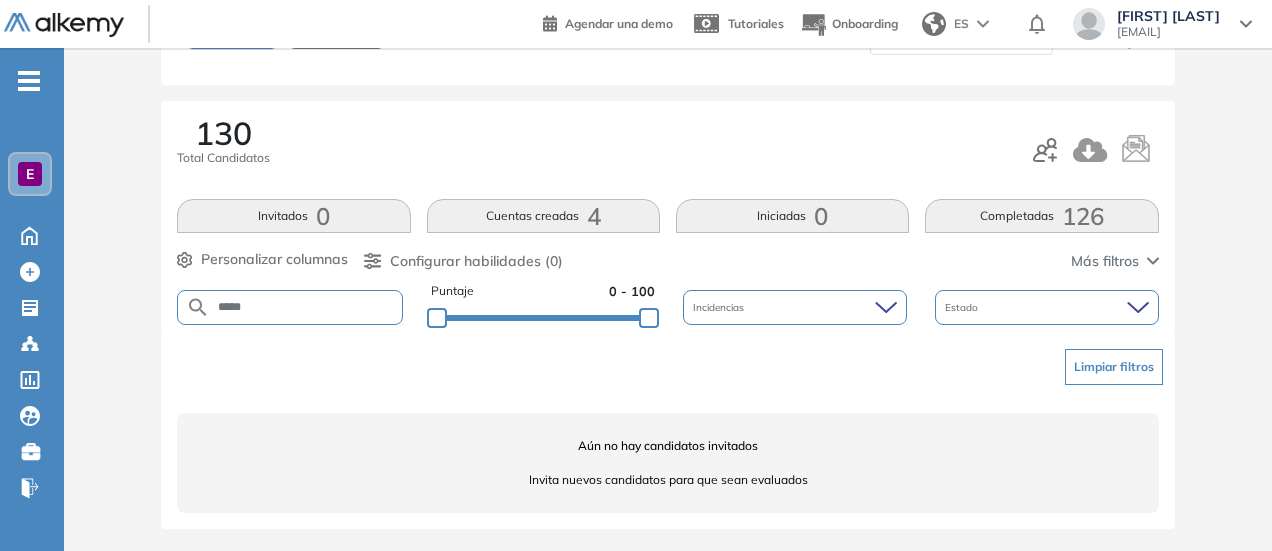drag, startPoint x: 352, startPoint y: 301, endPoint x: 0, endPoint y: 247, distance: 356.11795 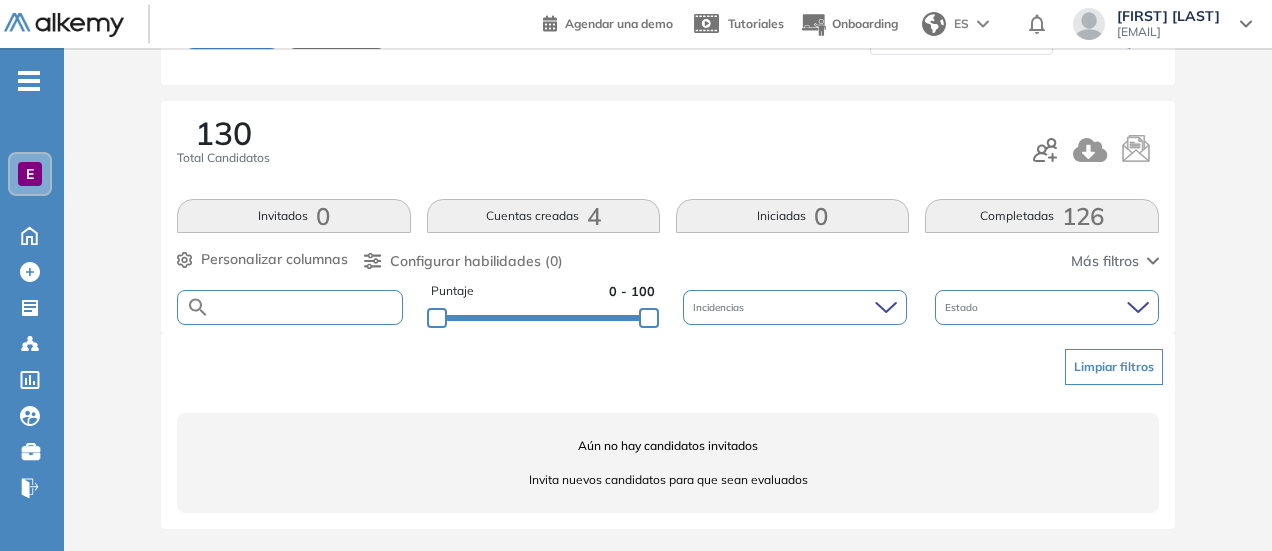 click at bounding box center [305, 307] 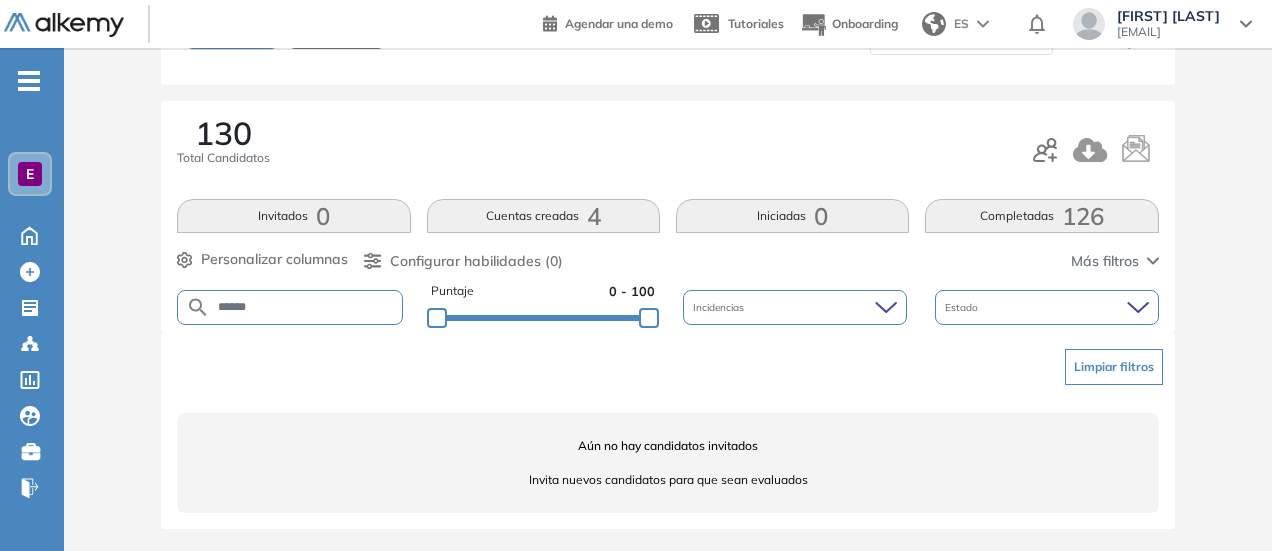 type on "******" 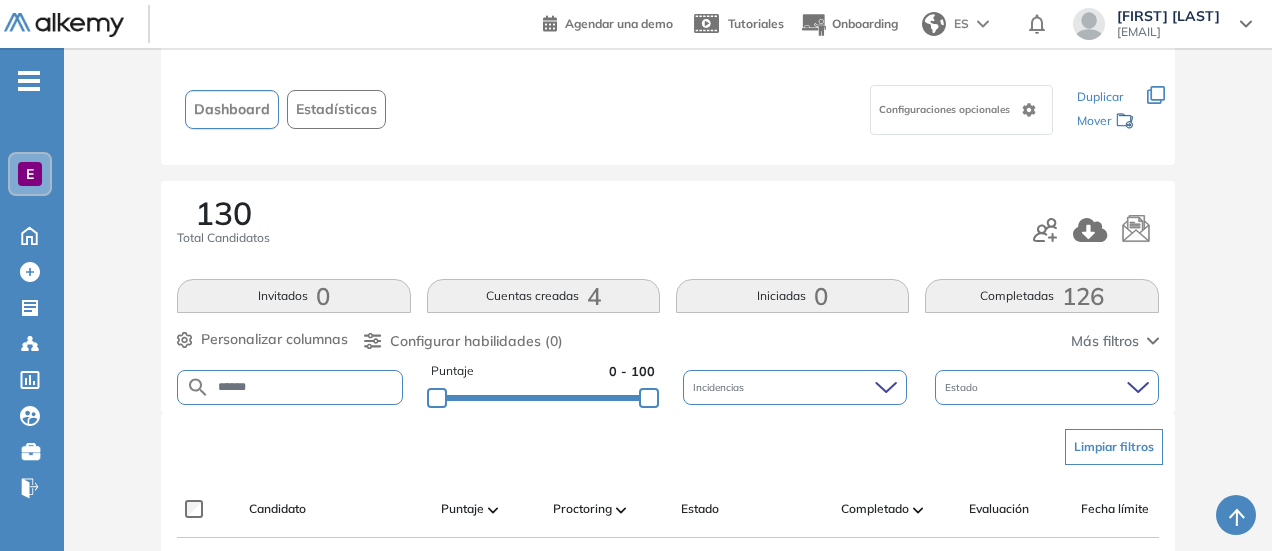 scroll, scrollTop: 308, scrollLeft: 0, axis: vertical 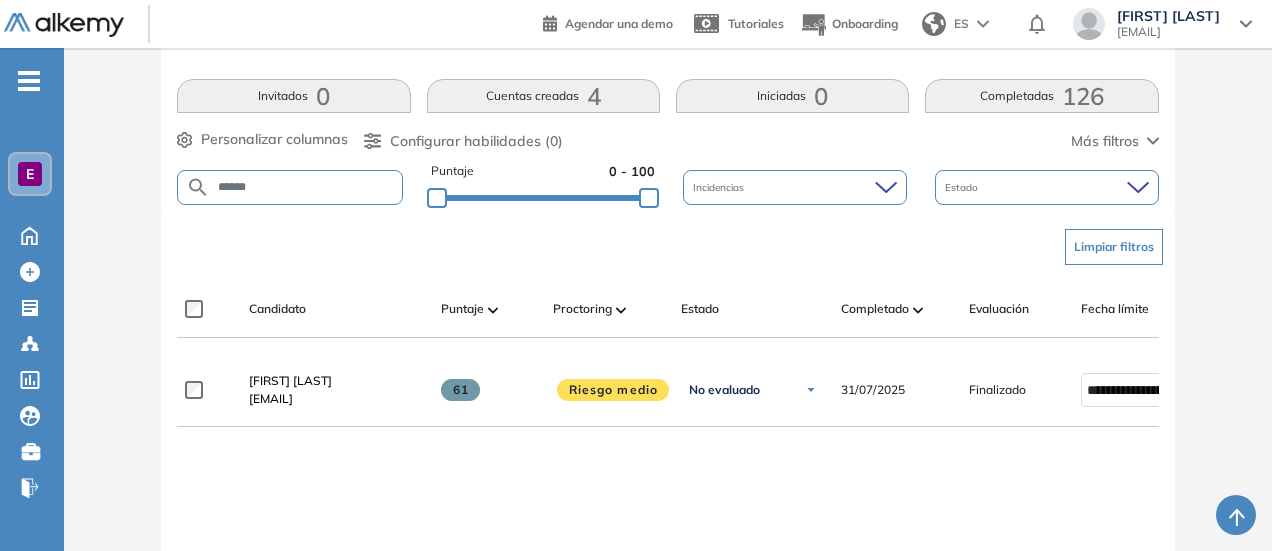 drag, startPoint x: 372, startPoint y: 187, endPoint x: 153, endPoint y: 183, distance: 219.03653 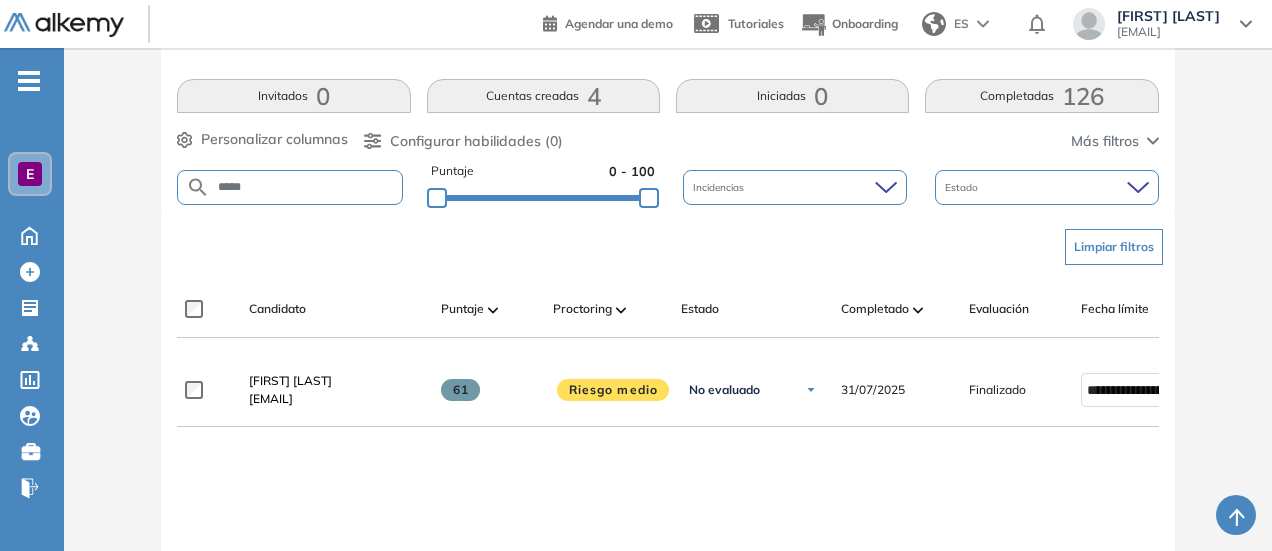 type on "******" 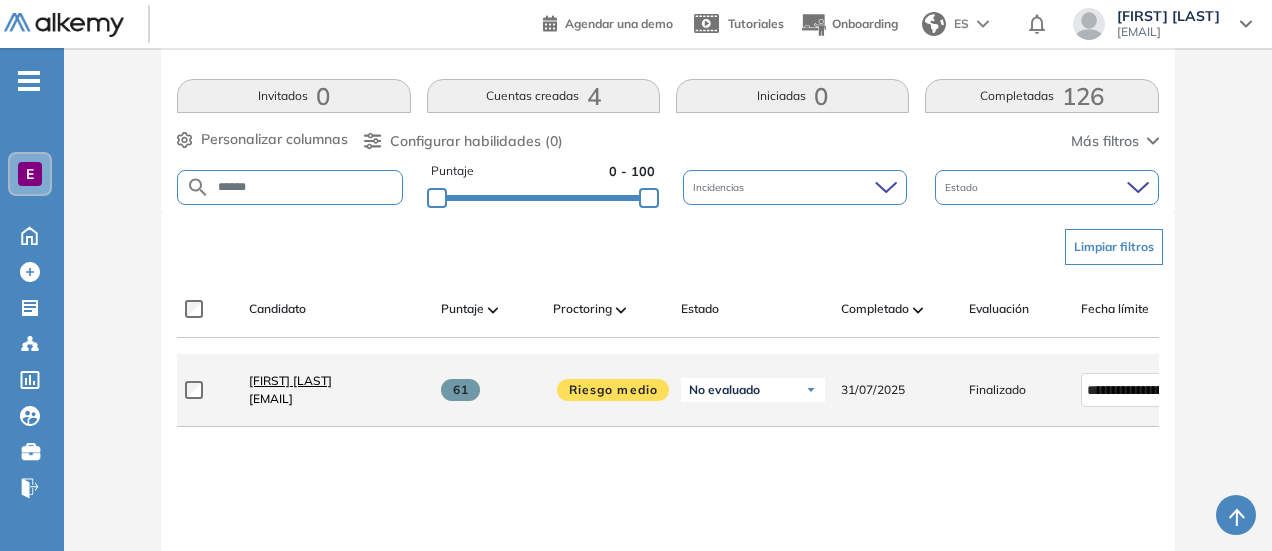 click on "[FIRST] [LAST]" at bounding box center [290, 381] 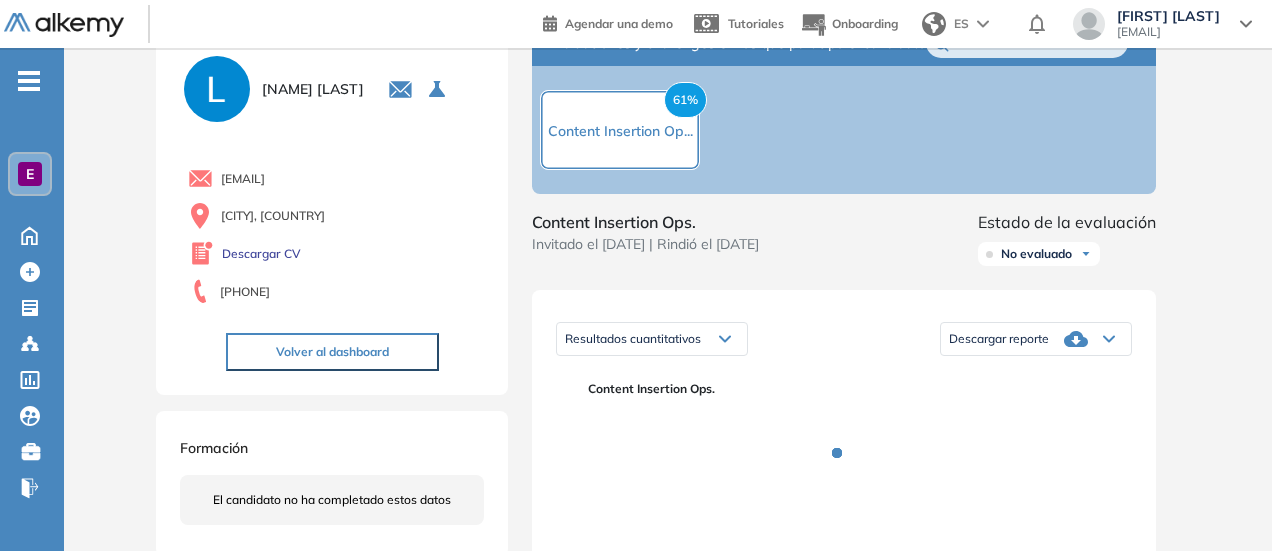 scroll, scrollTop: 100, scrollLeft: 0, axis: vertical 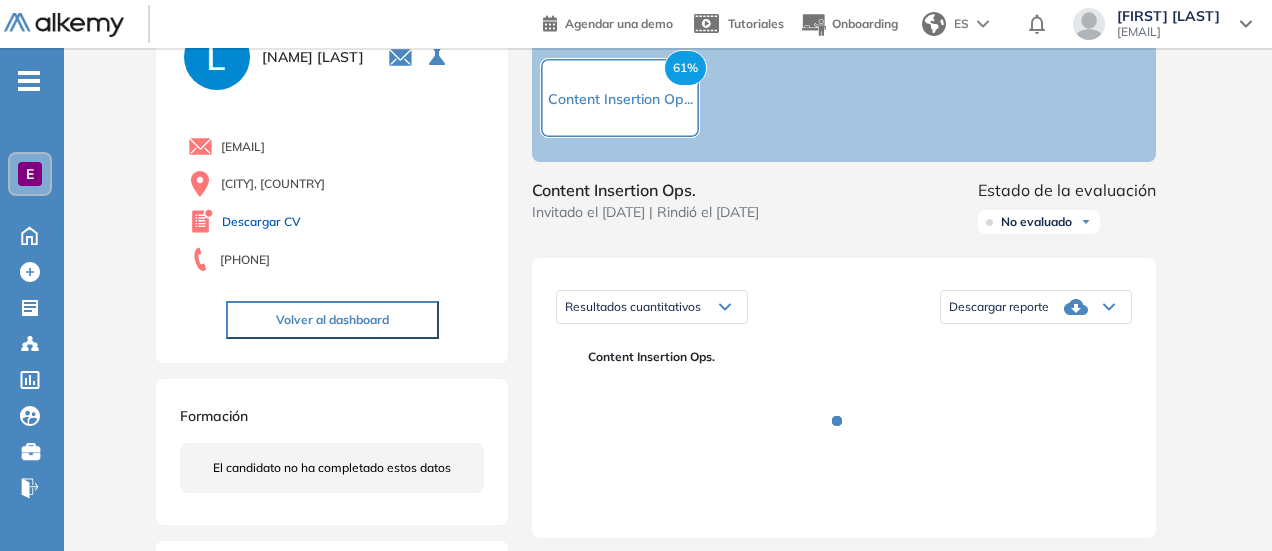 click on "Descargar CV" at bounding box center [261, 222] 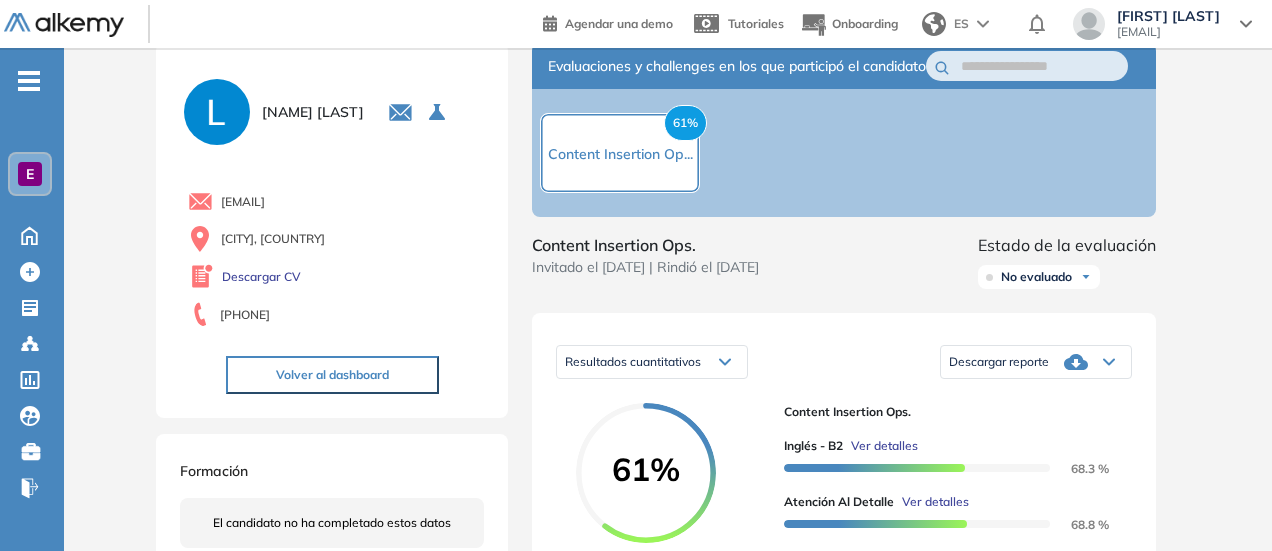 scroll, scrollTop: 0, scrollLeft: 0, axis: both 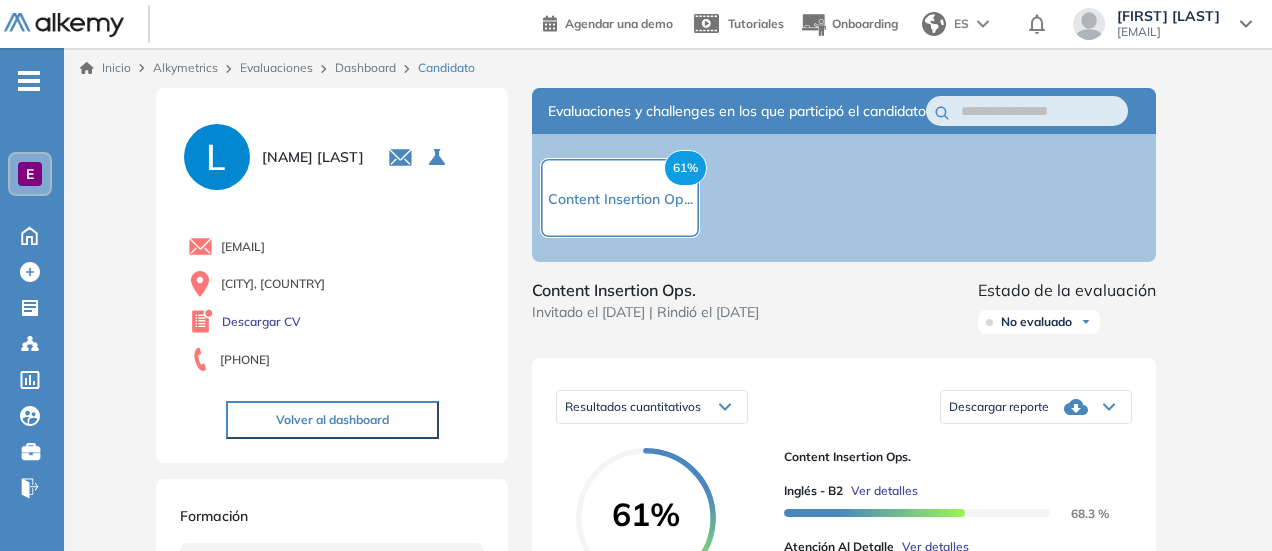 click on "Dashboard" at bounding box center [365, 67] 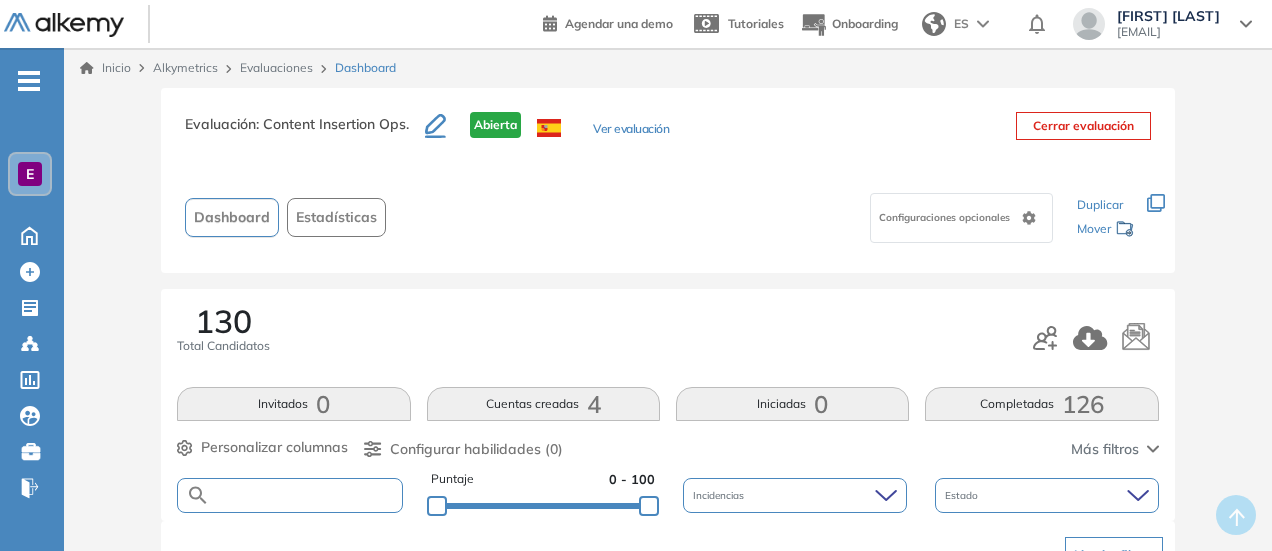 click at bounding box center (305, 495) 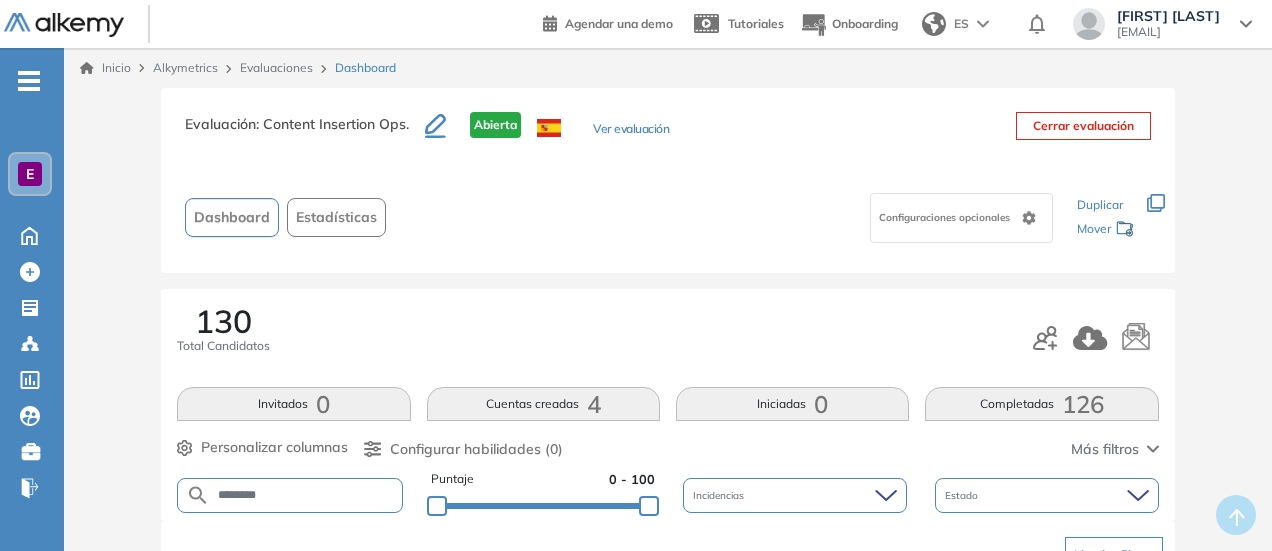 type on "********" 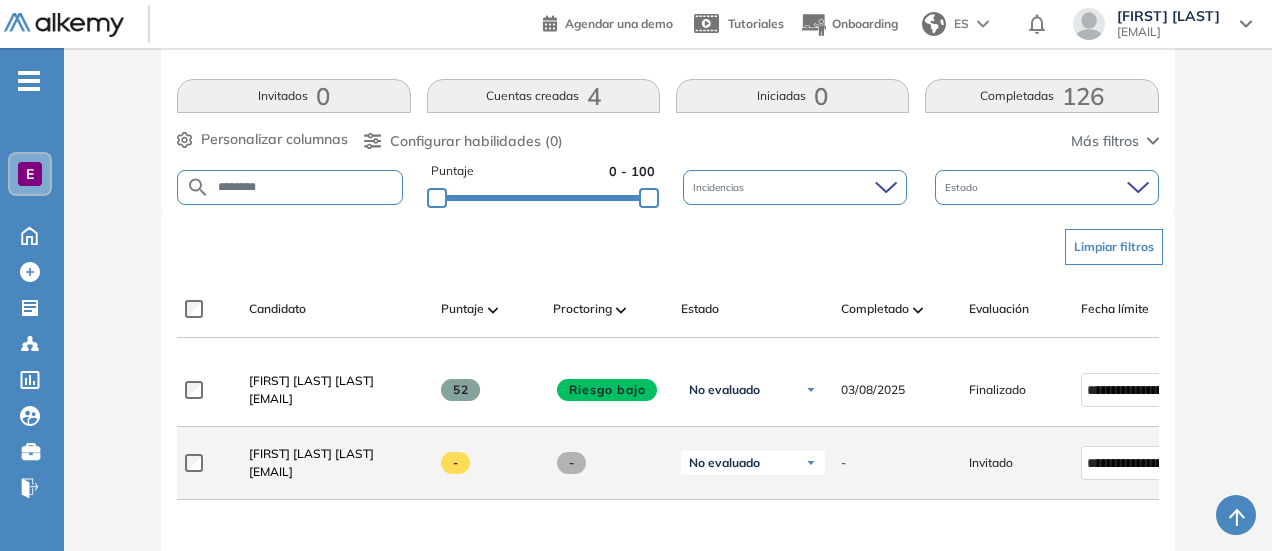 scroll, scrollTop: 408, scrollLeft: 0, axis: vertical 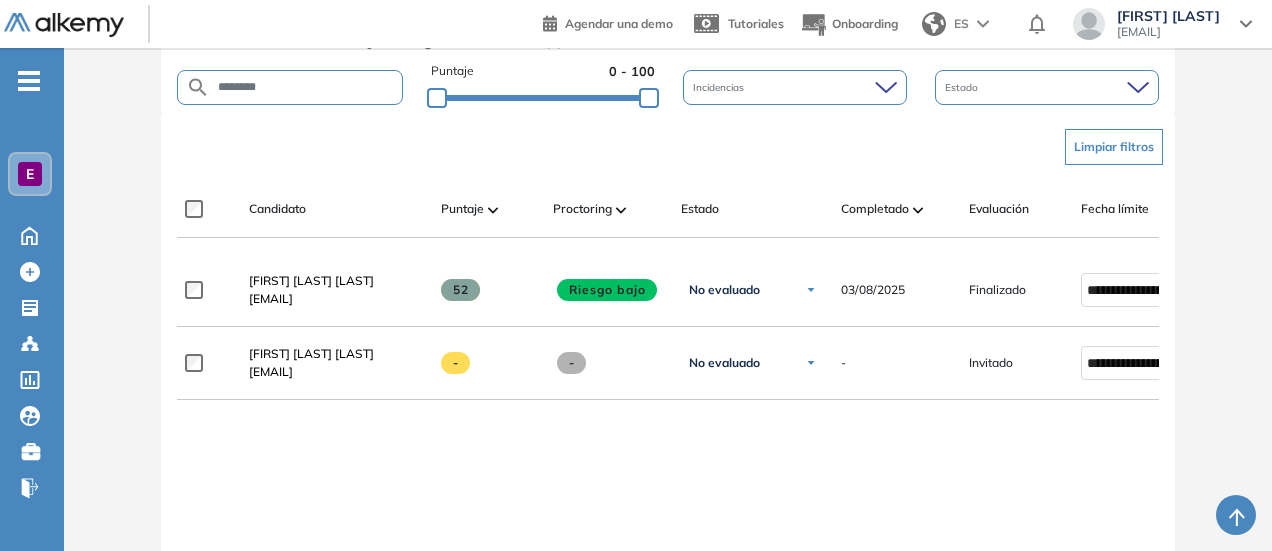 drag, startPoint x: 342, startPoint y: 88, endPoint x: 148, endPoint y: 83, distance: 194.06442 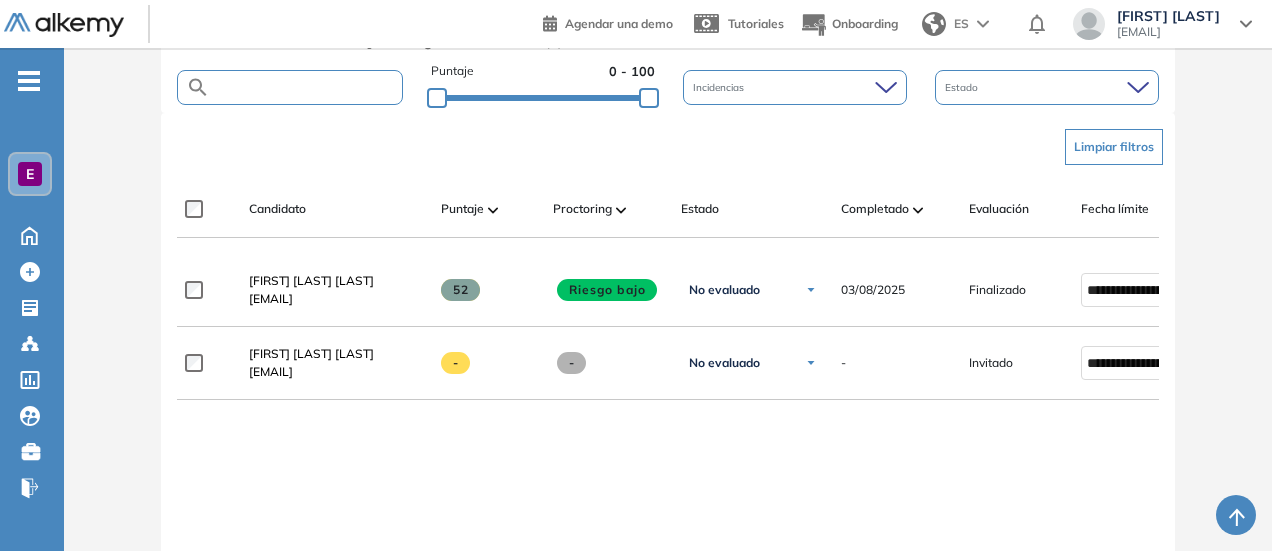 type on "*" 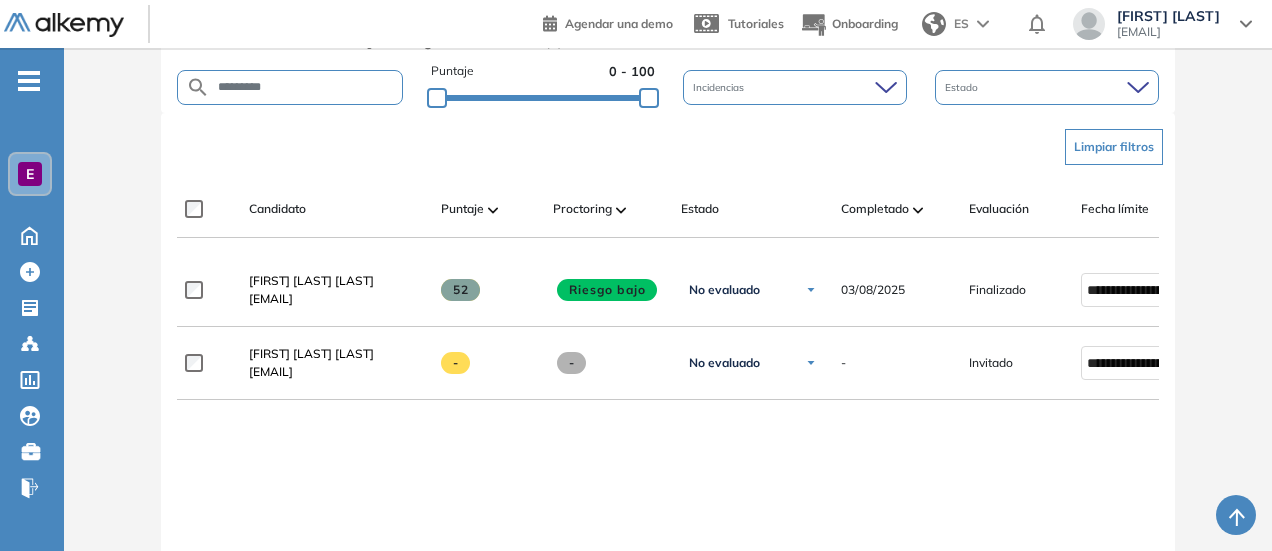 type on "*********" 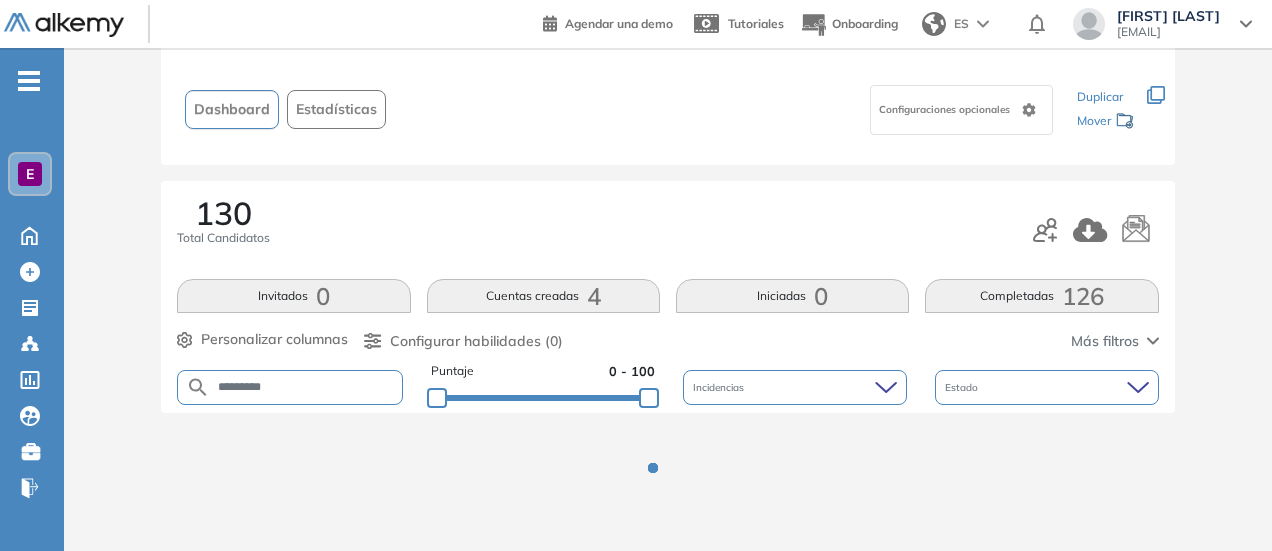 scroll, scrollTop: 408, scrollLeft: 0, axis: vertical 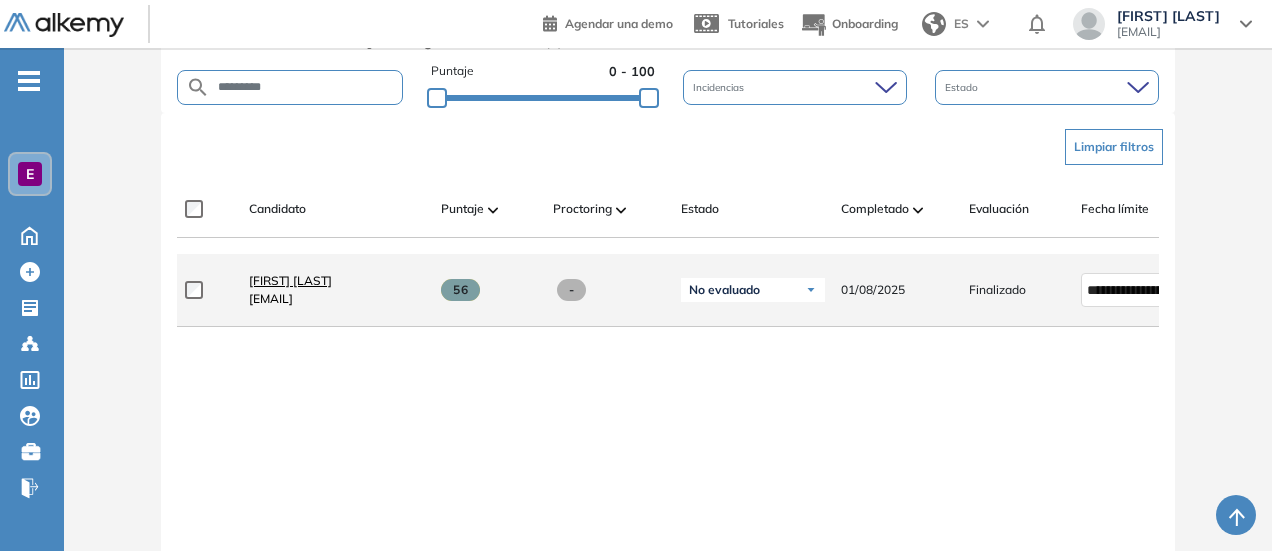 click on "[FIRST] [LAST]" at bounding box center (290, 280) 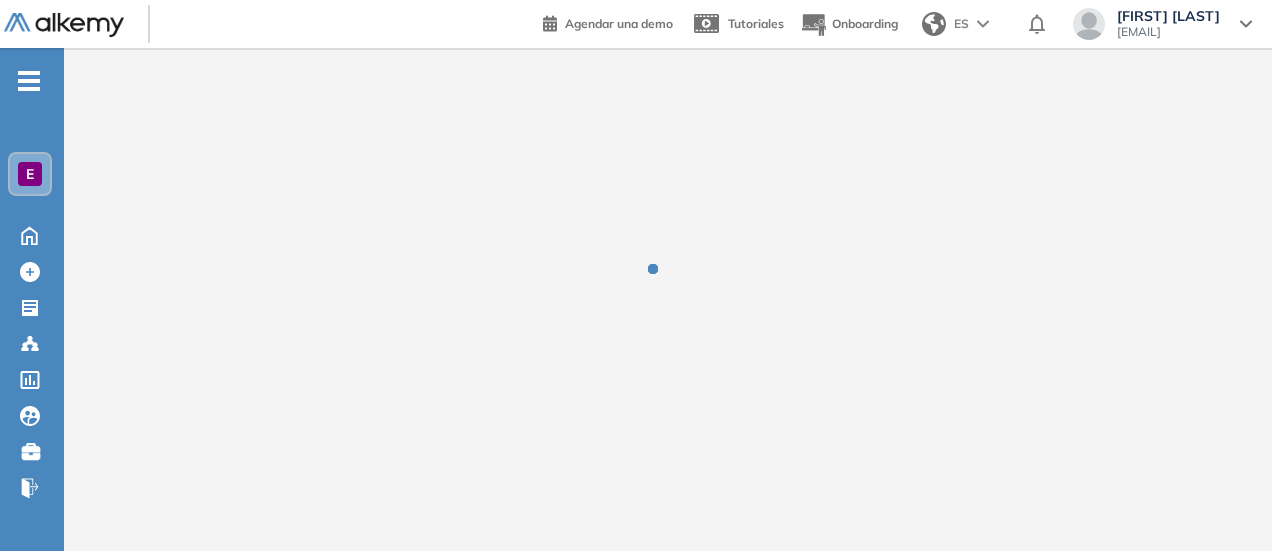 scroll, scrollTop: 0, scrollLeft: 0, axis: both 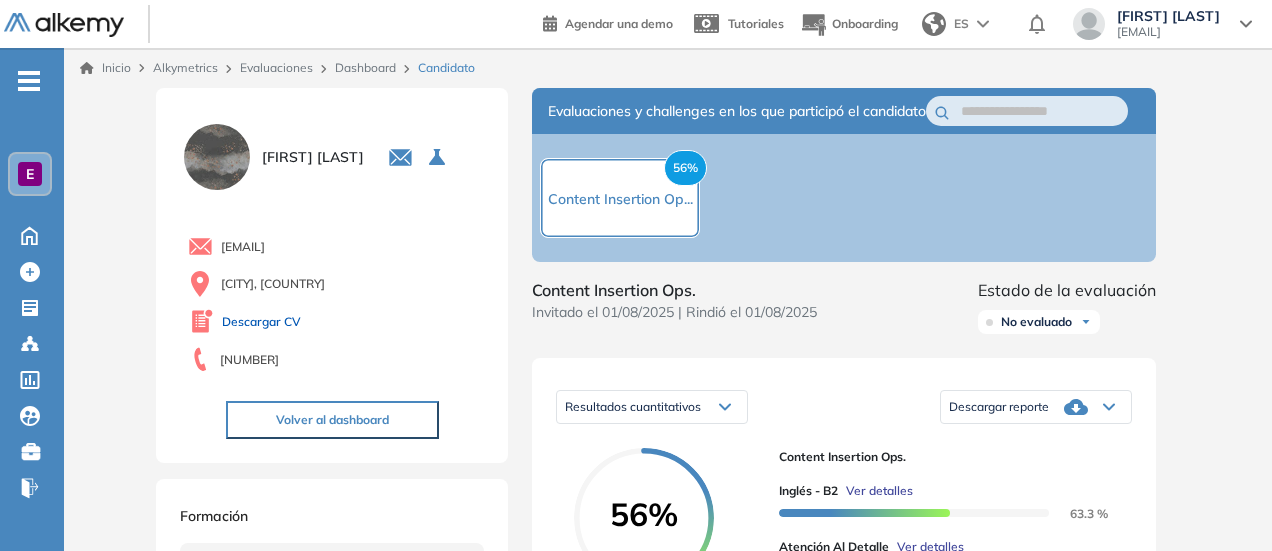 click on "Descargar CV" at bounding box center [261, 322] 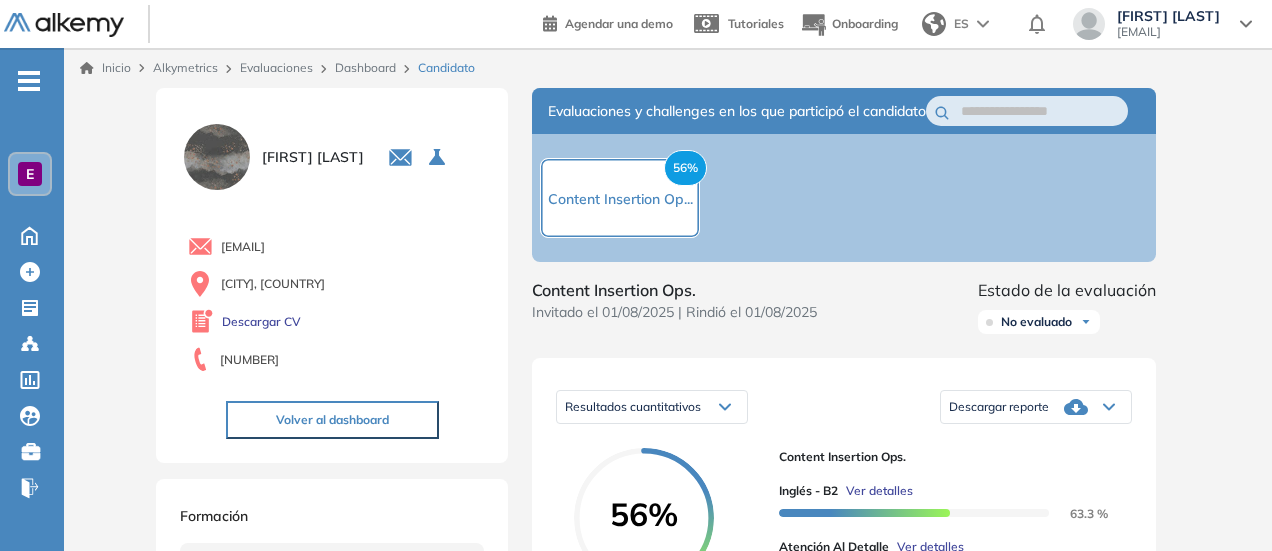 click on "Dashboard" at bounding box center (365, 67) 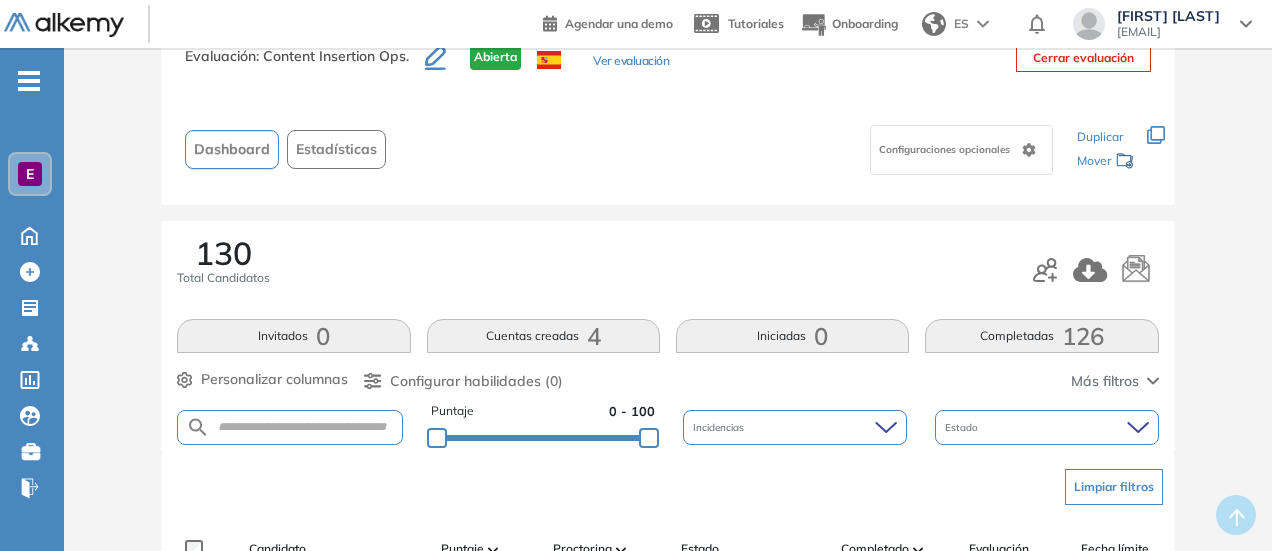 scroll, scrollTop: 100, scrollLeft: 0, axis: vertical 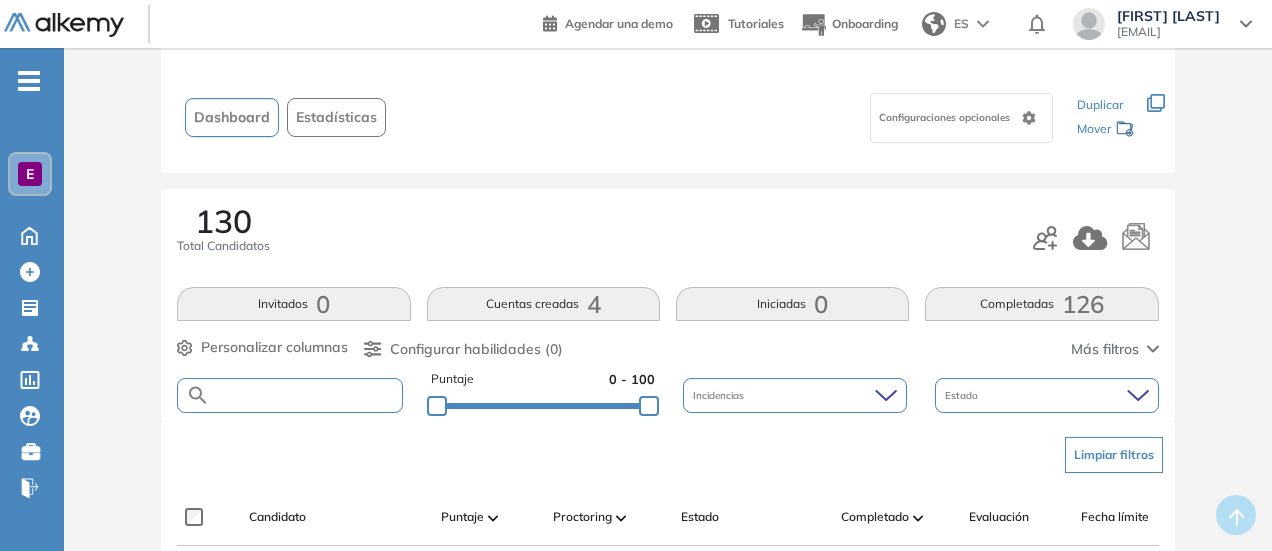 click at bounding box center [305, 395] 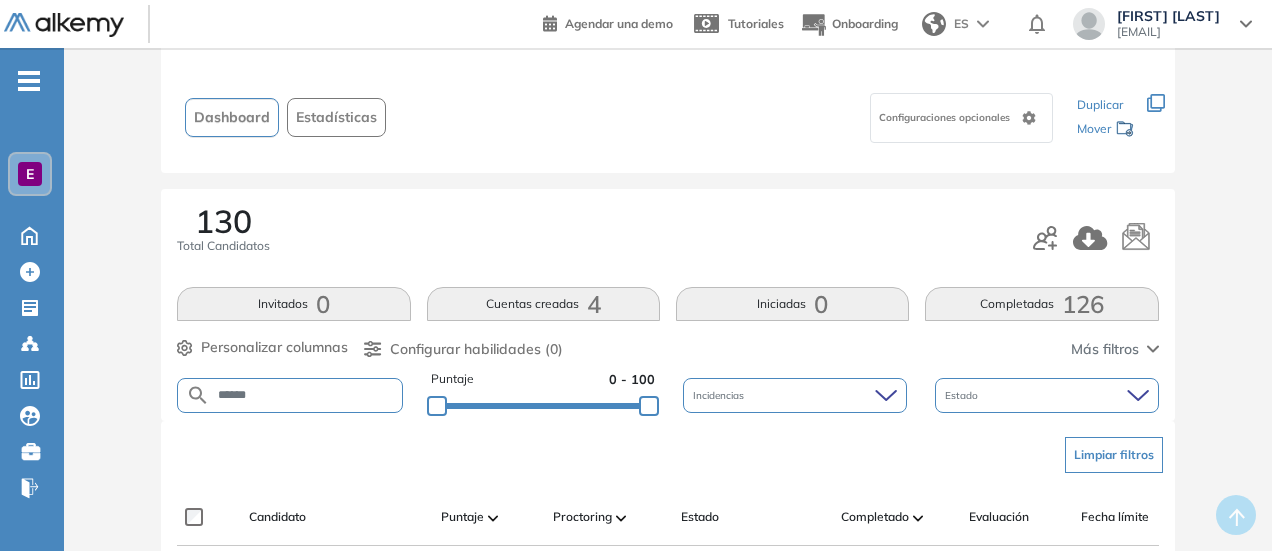 type on "******" 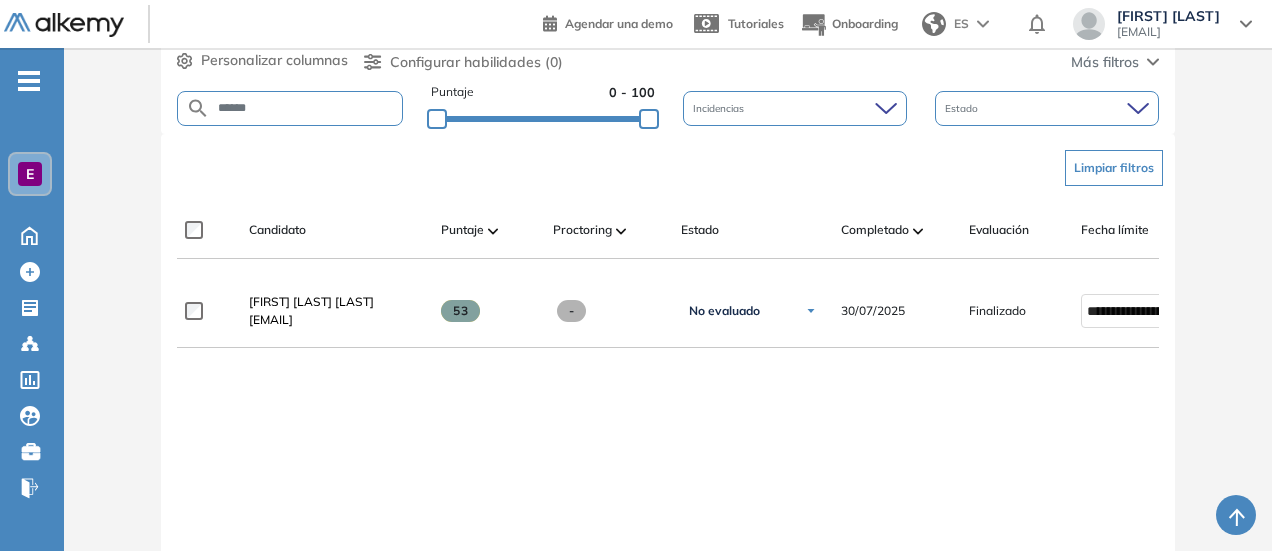 scroll, scrollTop: 508, scrollLeft: 0, axis: vertical 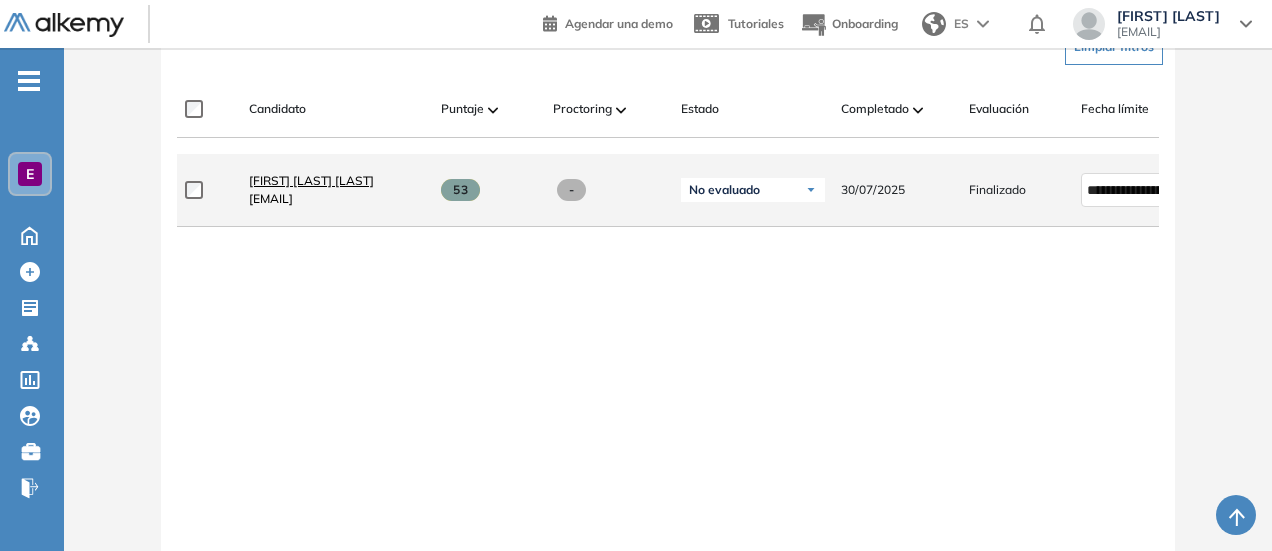 click on "[FIRST] [LAST] [LAST]" at bounding box center [311, 180] 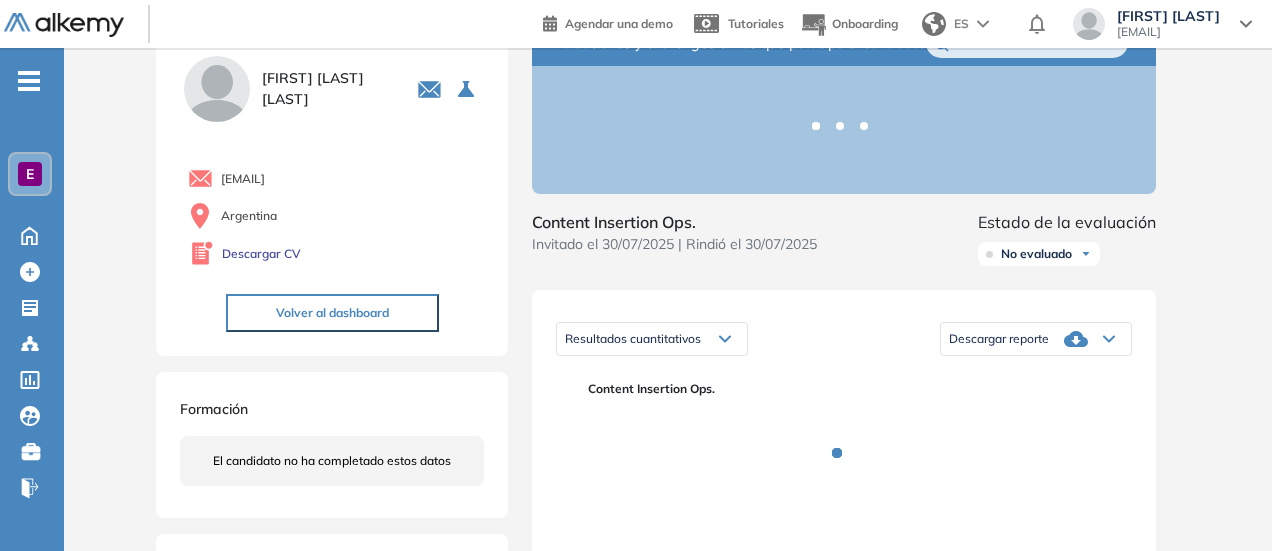 scroll, scrollTop: 100, scrollLeft: 0, axis: vertical 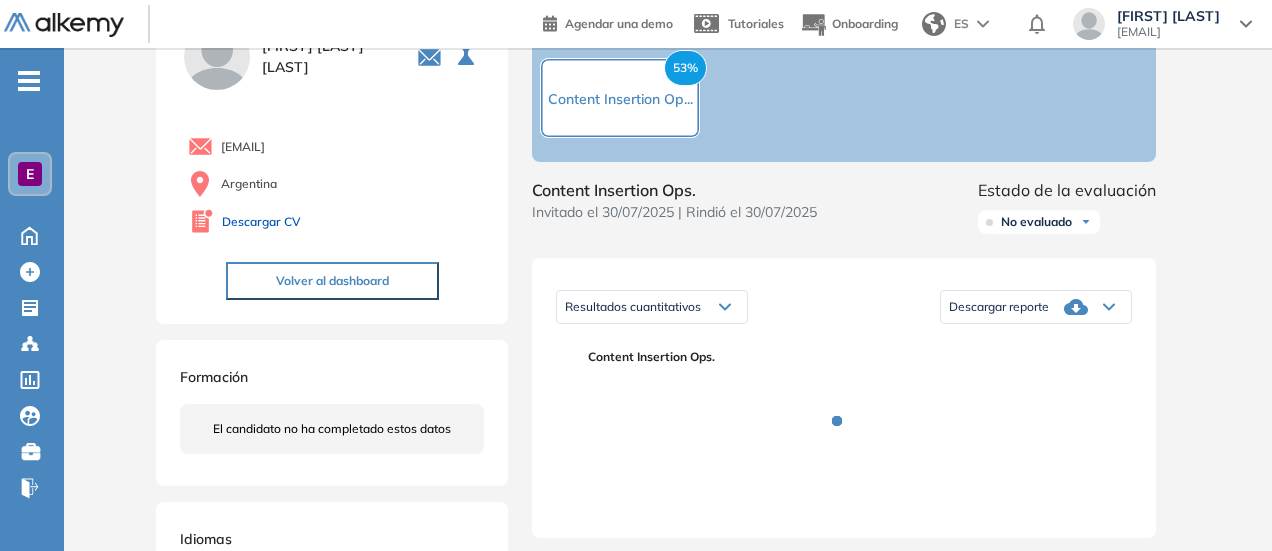 click on "Descargar CV" at bounding box center [261, 222] 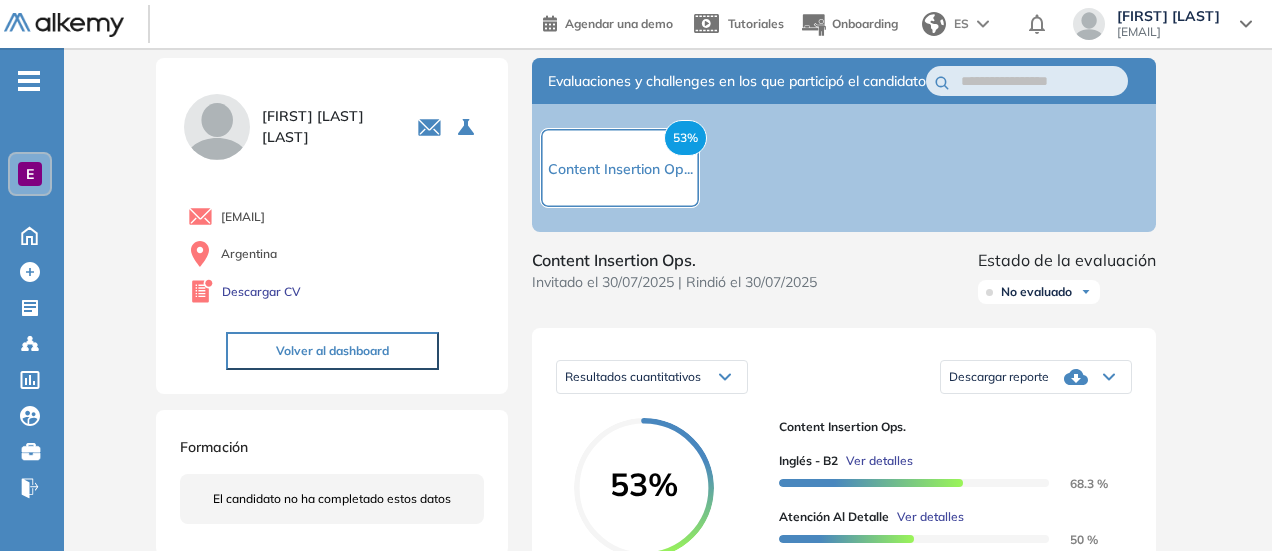 scroll, scrollTop: 0, scrollLeft: 0, axis: both 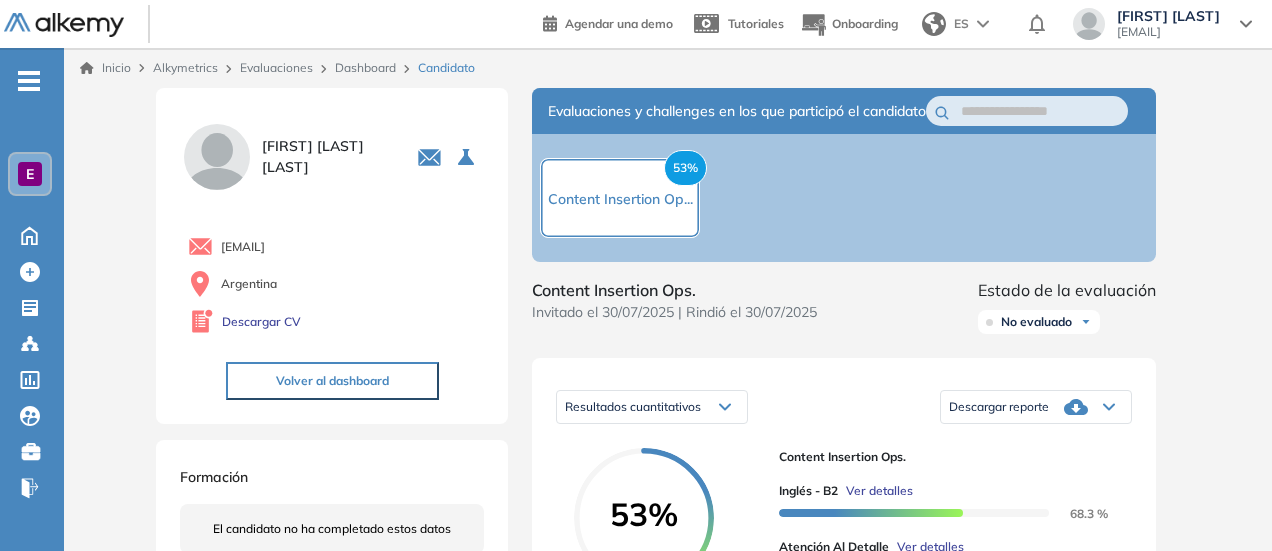 click on "Inicio Alkymetrics Evaluaciones Dashboard Candidato" at bounding box center [668, 68] 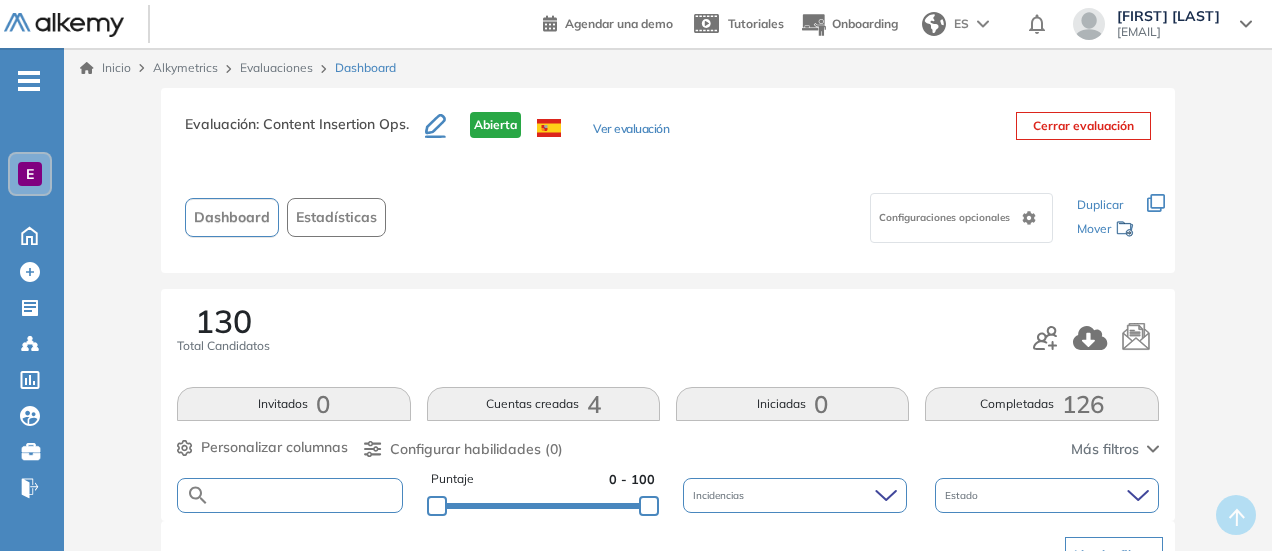 click at bounding box center (305, 495) 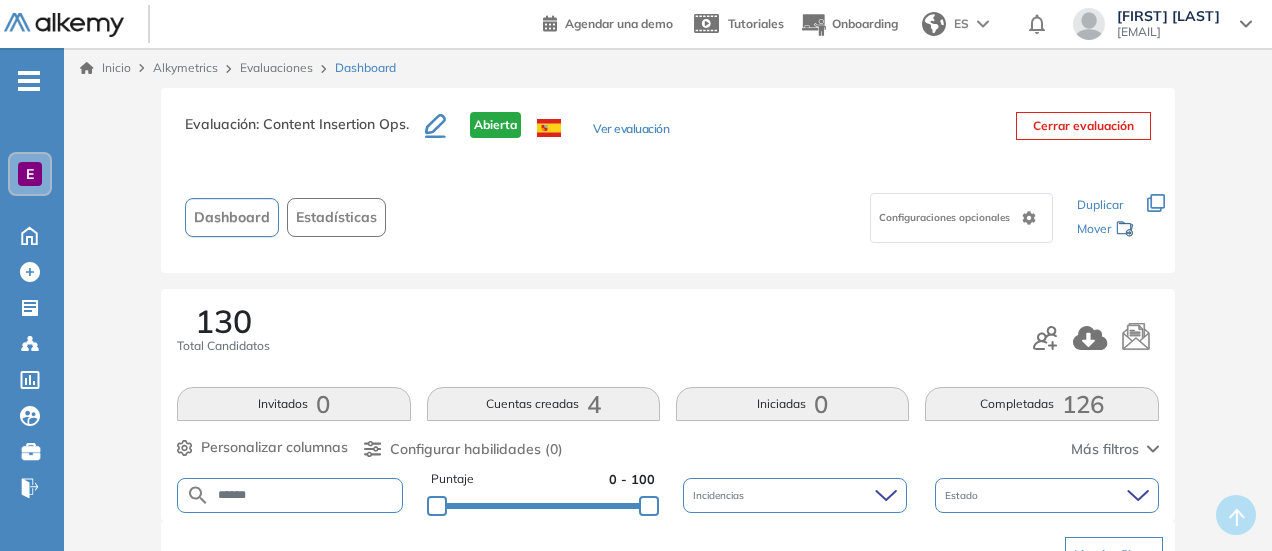 type on "******" 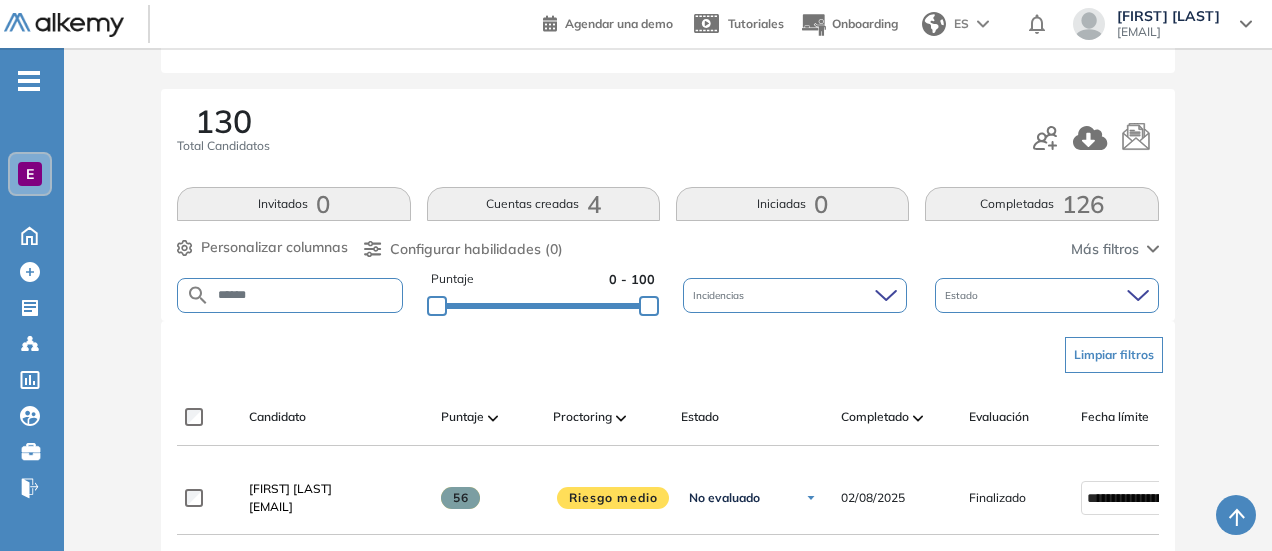scroll, scrollTop: 300, scrollLeft: 0, axis: vertical 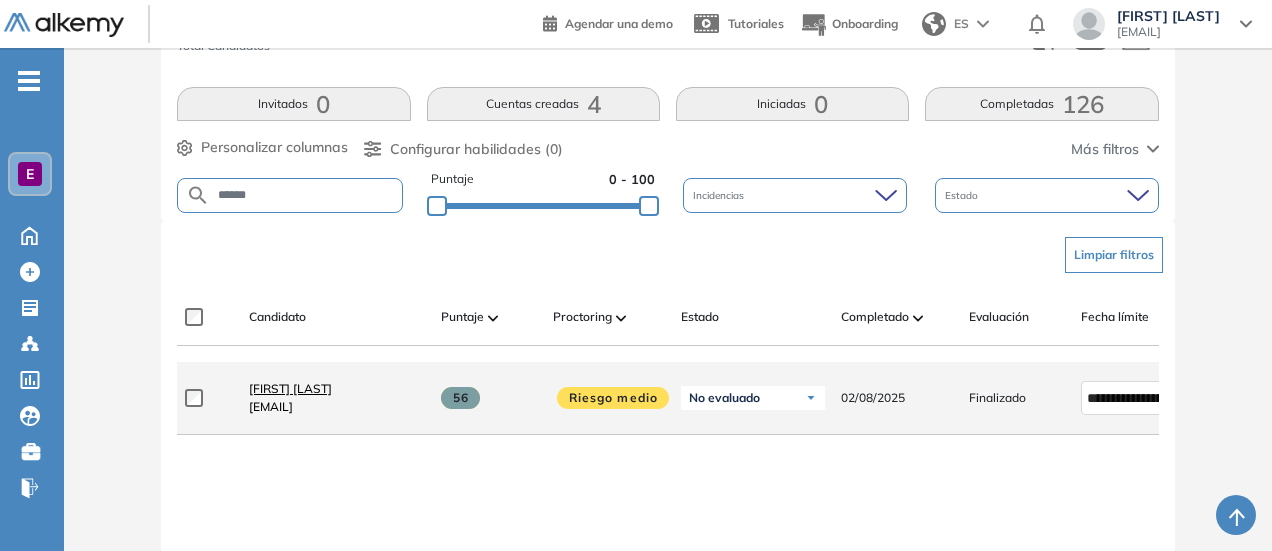 click on "[FIRST] [LAST]" at bounding box center (290, 388) 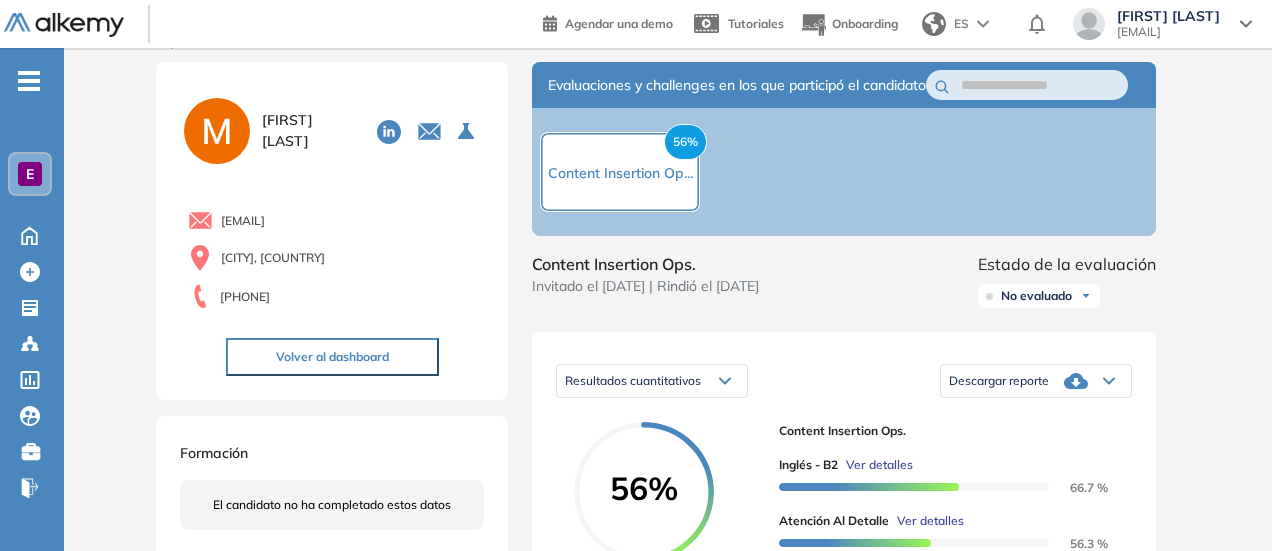 scroll, scrollTop: 0, scrollLeft: 0, axis: both 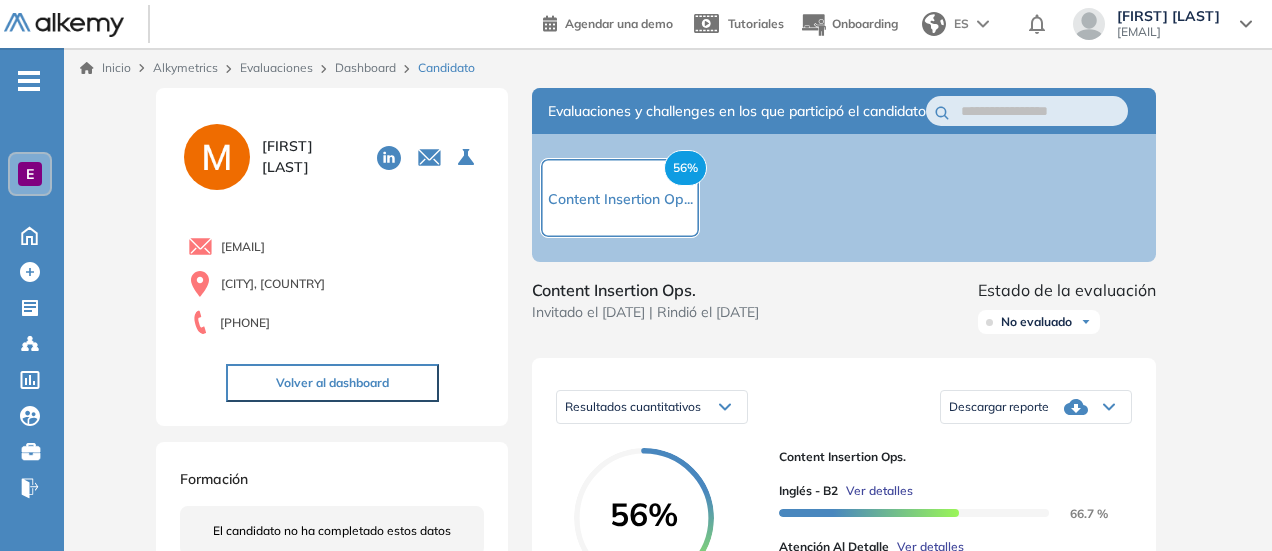 click on "Dashboard" at bounding box center [365, 67] 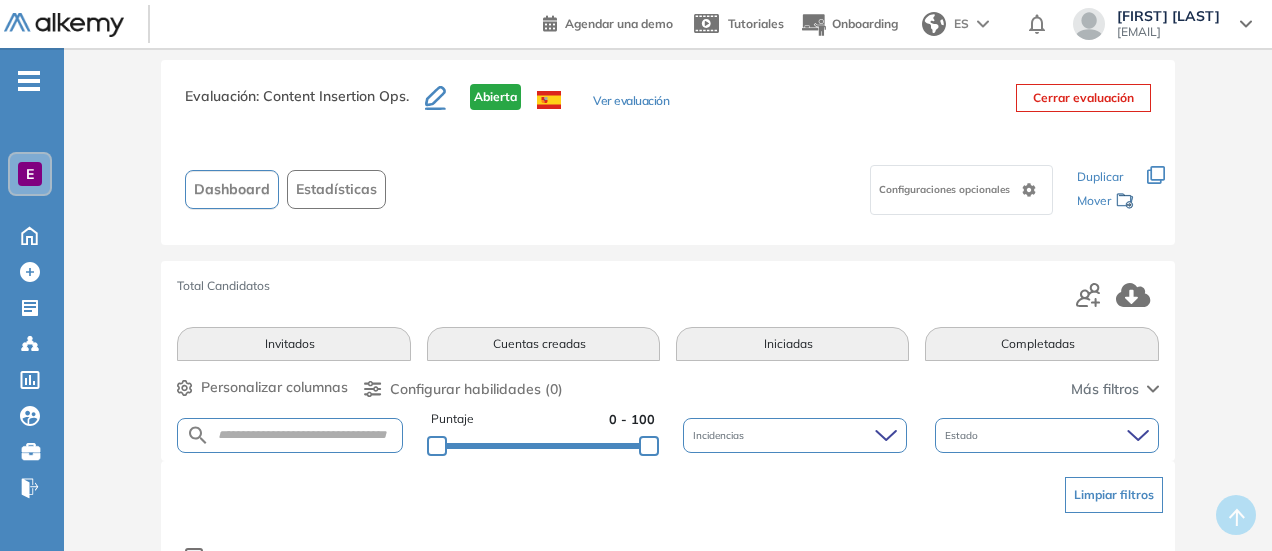 scroll, scrollTop: 0, scrollLeft: 0, axis: both 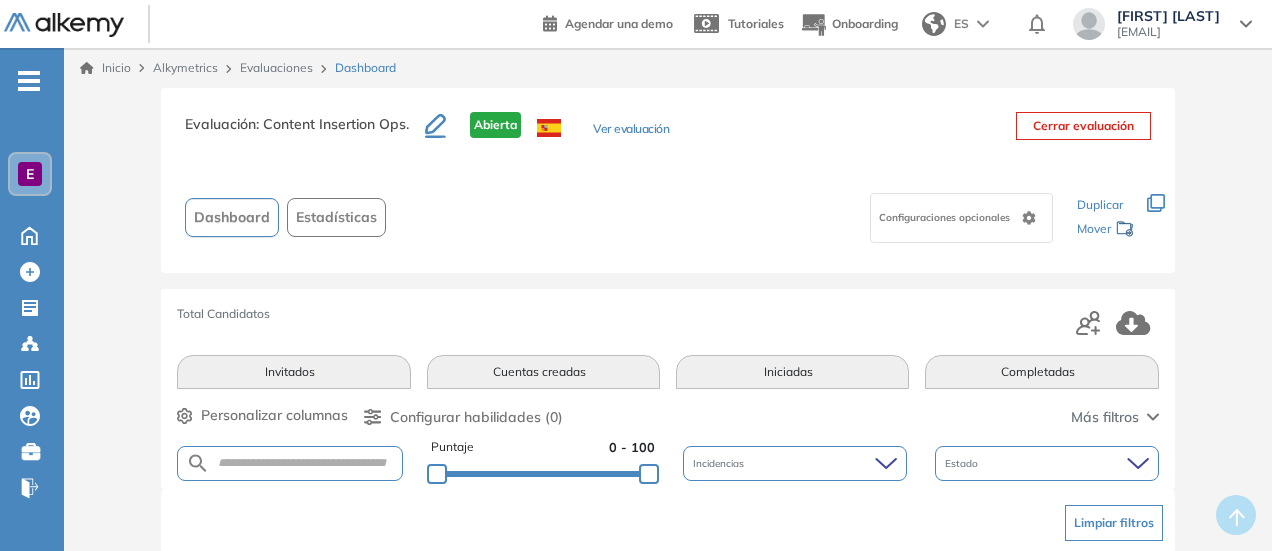 click at bounding box center [289, 463] 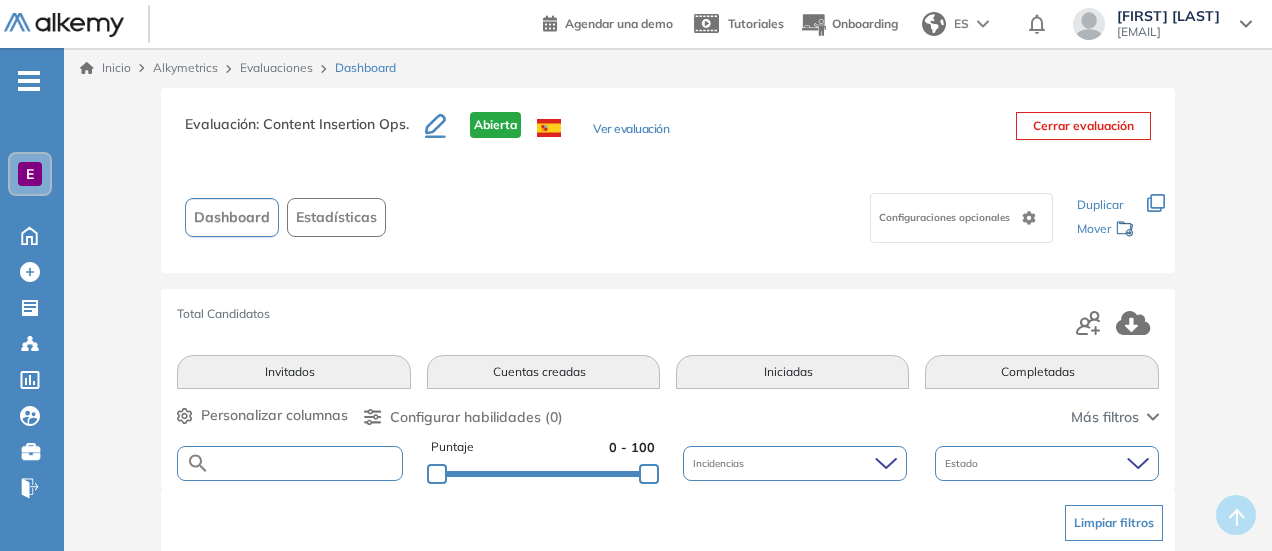 click at bounding box center (305, 463) 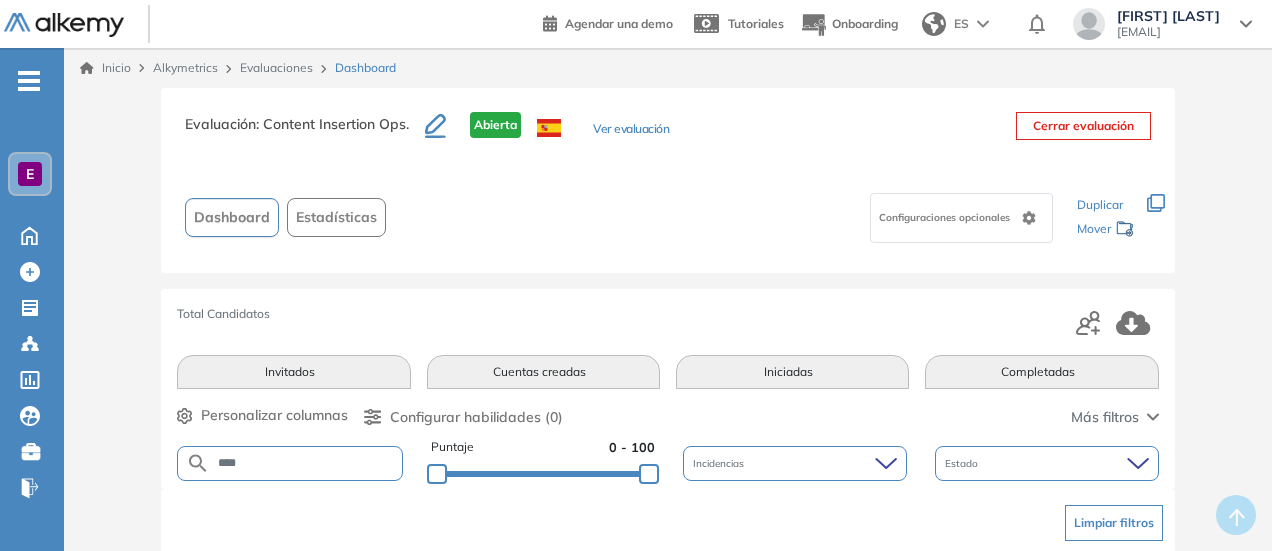 type on "****" 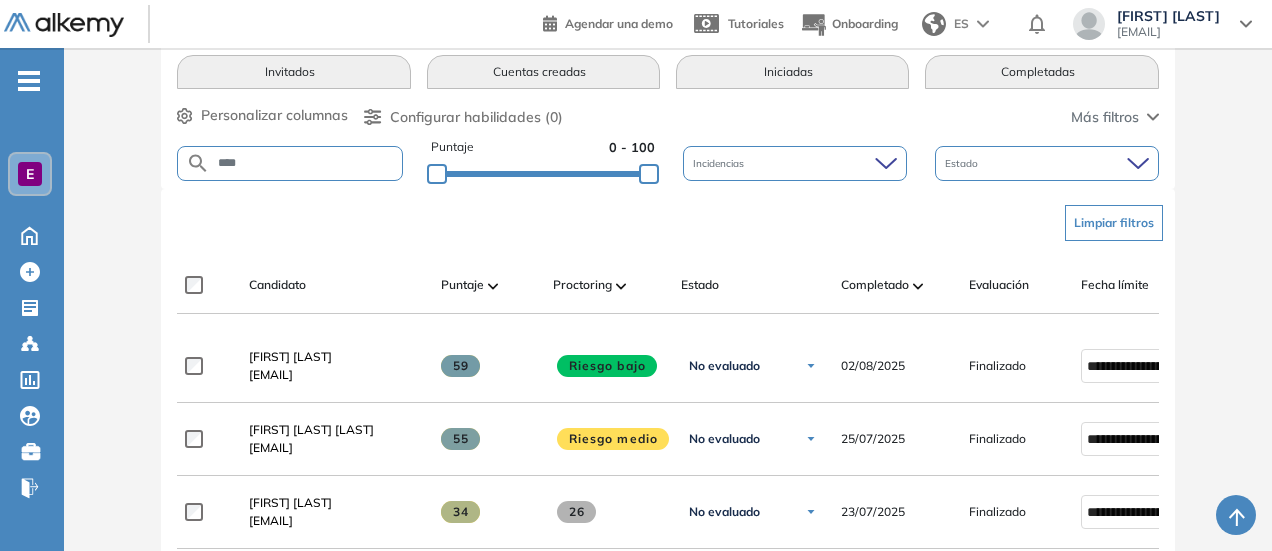 scroll, scrollTop: 400, scrollLeft: 0, axis: vertical 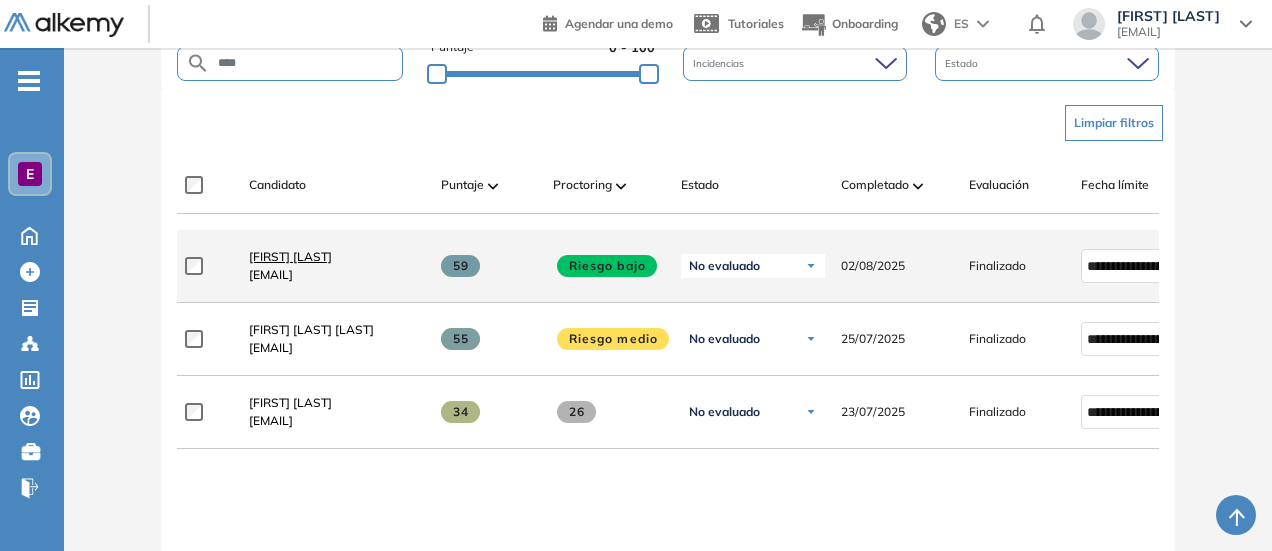 click on "[FIRST] [LAST]" at bounding box center [290, 256] 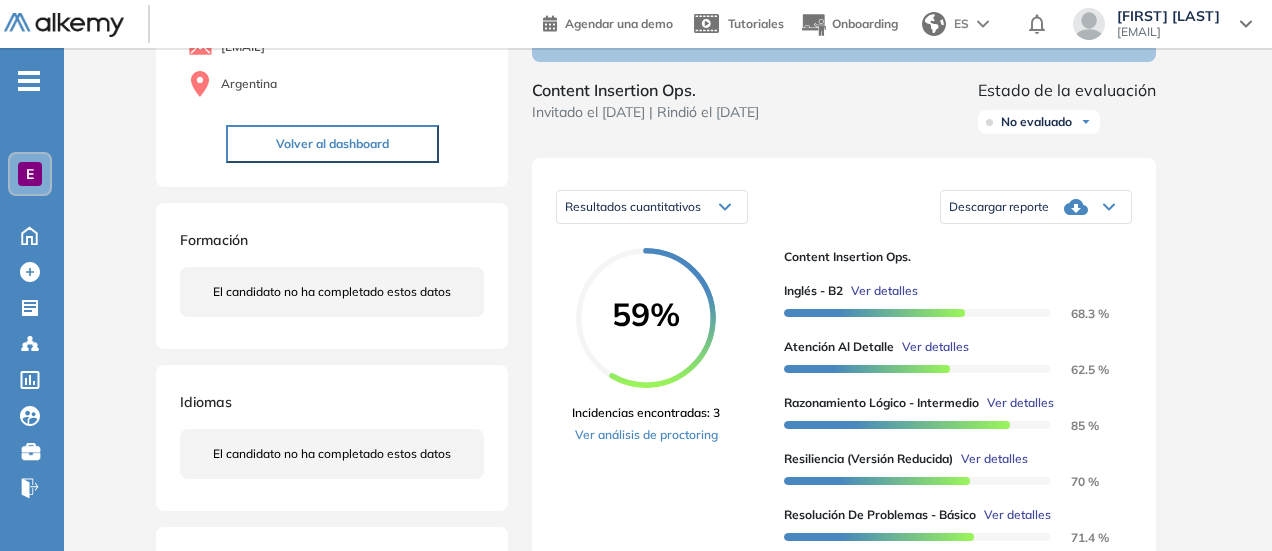 scroll, scrollTop: 0, scrollLeft: 0, axis: both 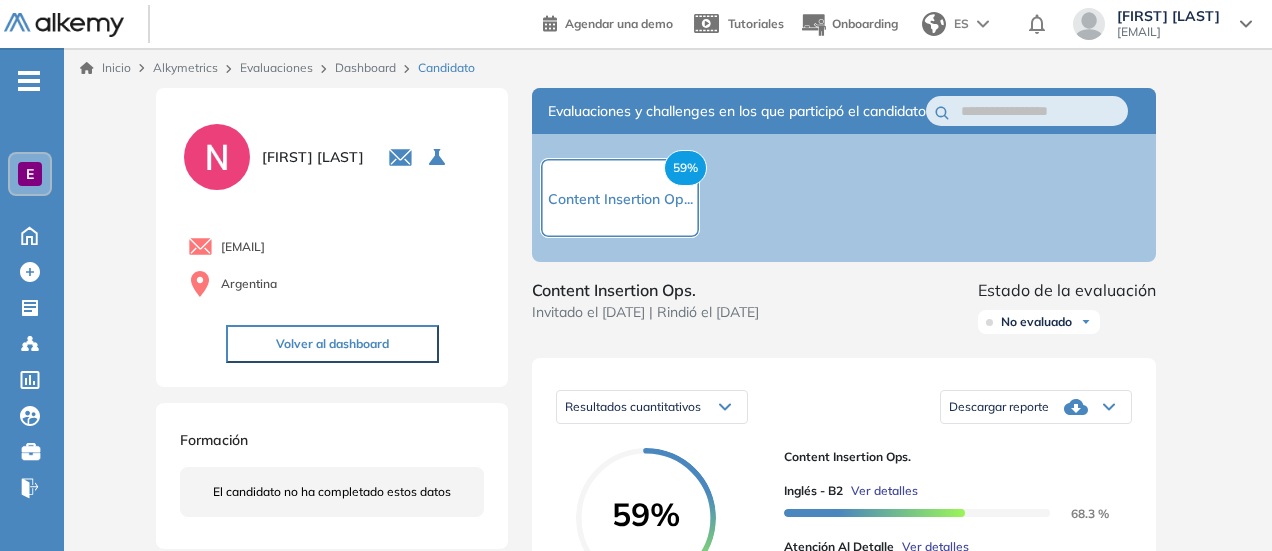 click on "Dashboard" at bounding box center (365, 67) 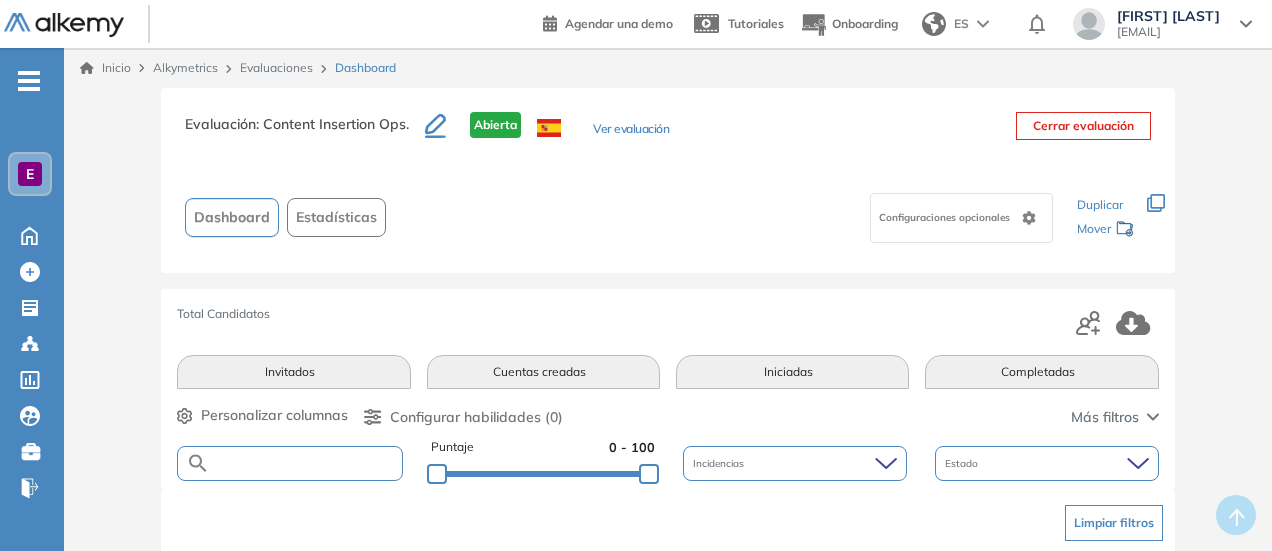 click at bounding box center (305, 463) 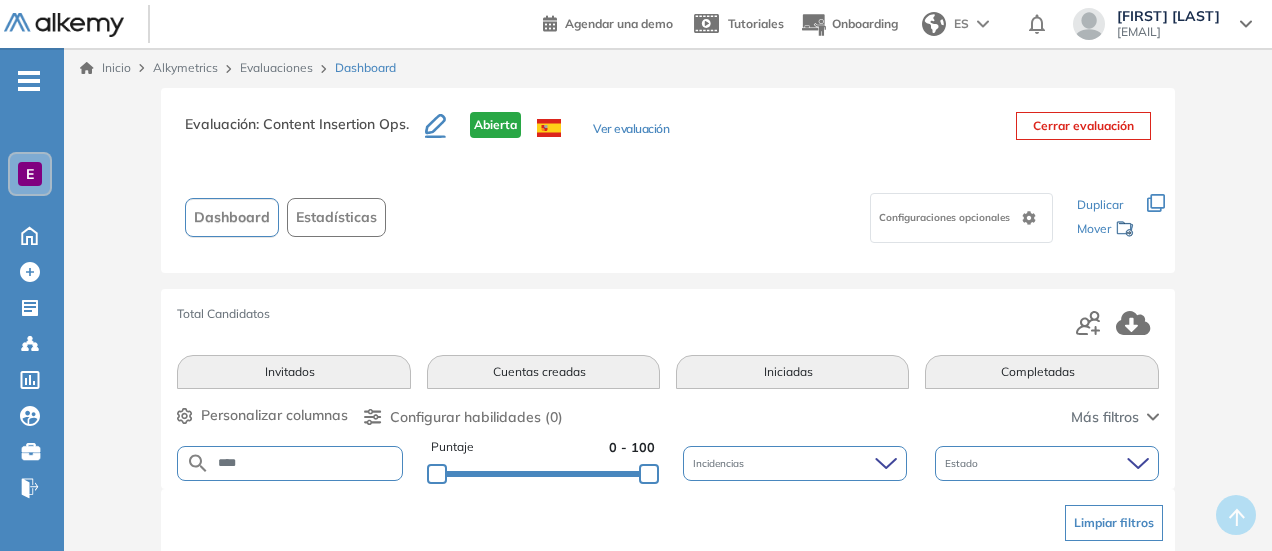 type on "****" 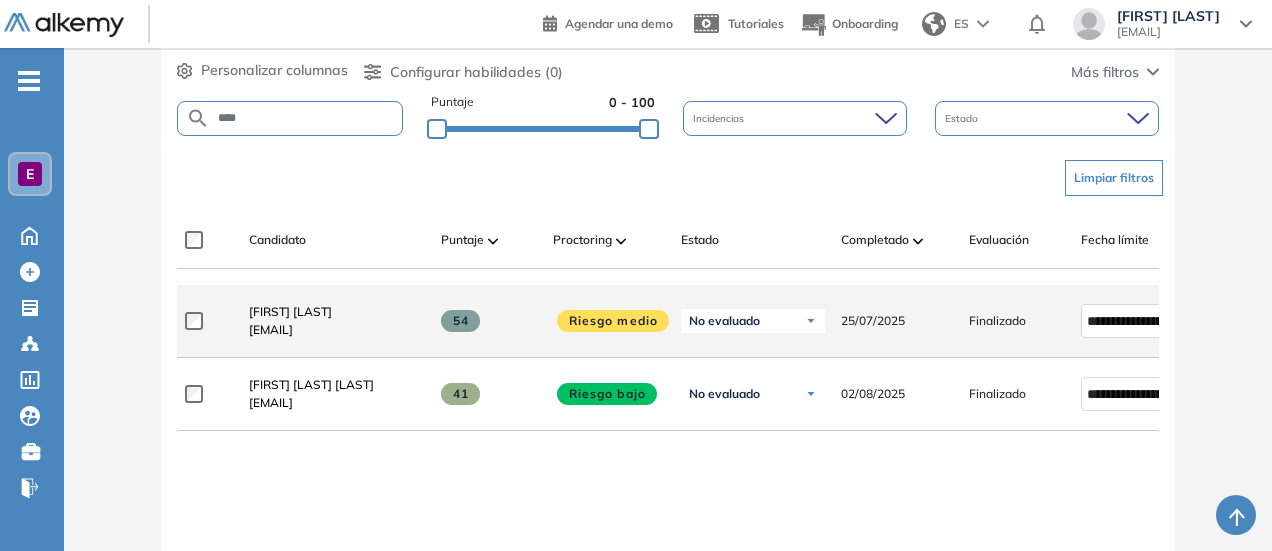 scroll, scrollTop: 376, scrollLeft: 0, axis: vertical 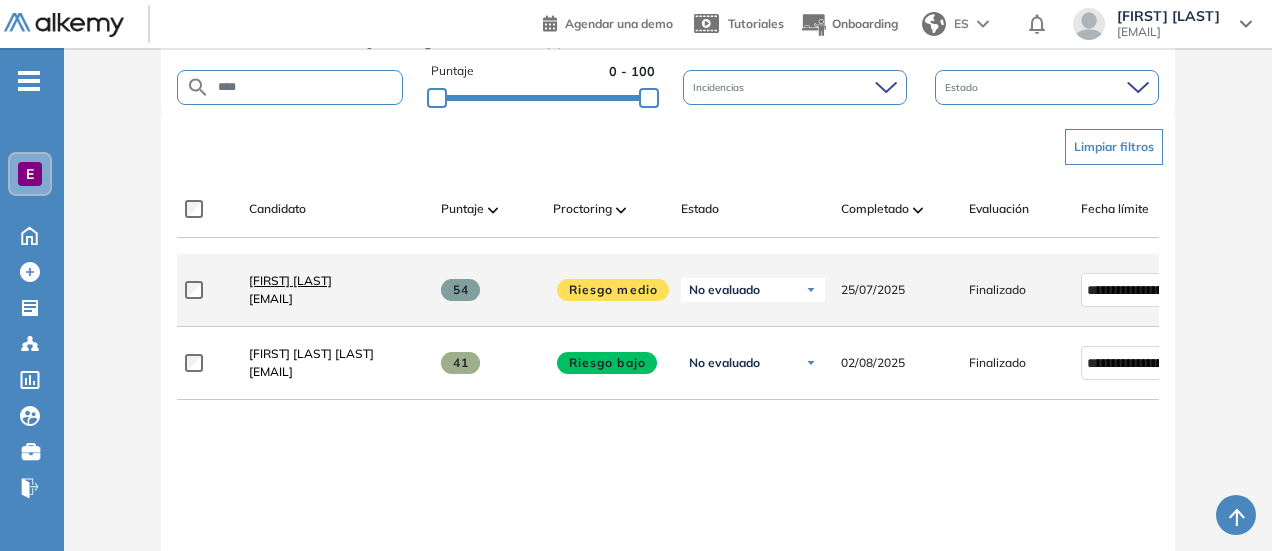 click on "[FIRST] [LAST]" at bounding box center [290, 280] 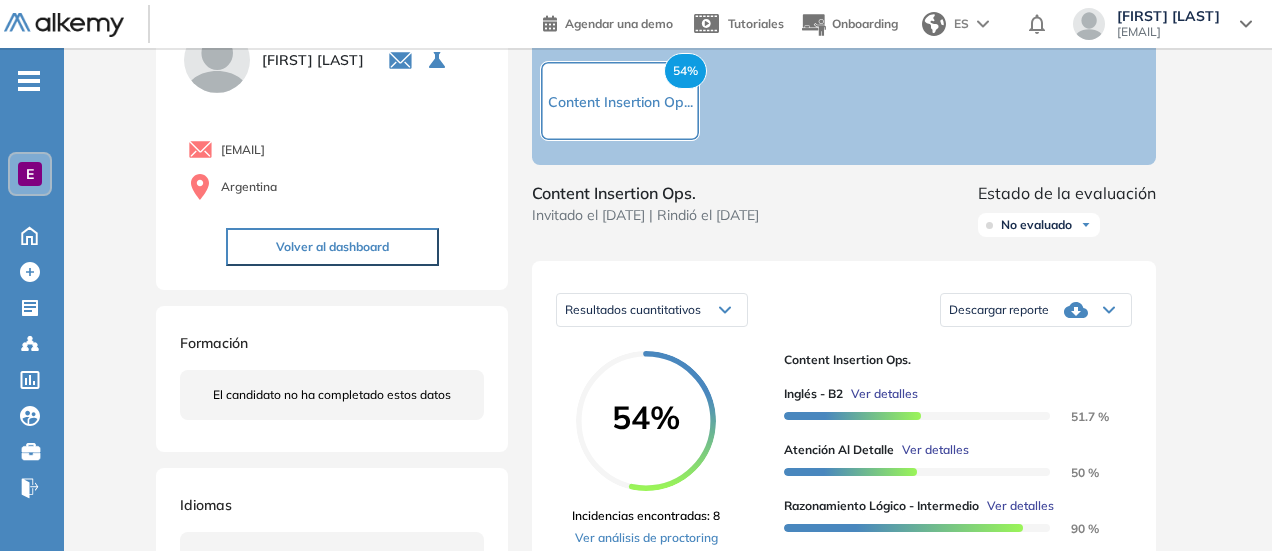 scroll, scrollTop: 0, scrollLeft: 0, axis: both 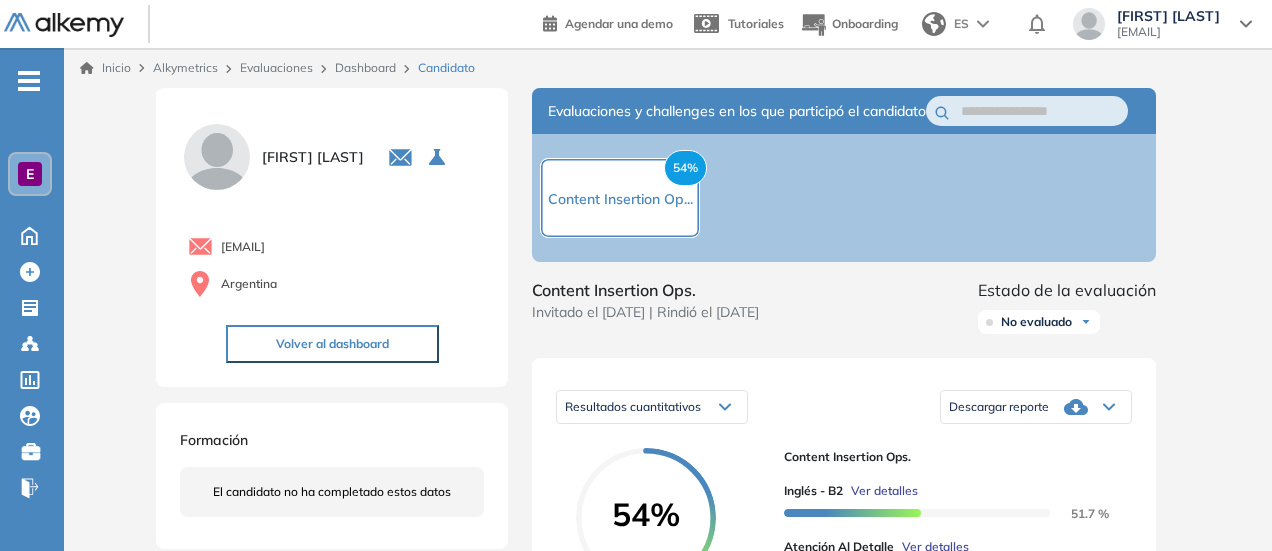 click on "[EMAIL] [COUNTRY]" at bounding box center (332, 263) 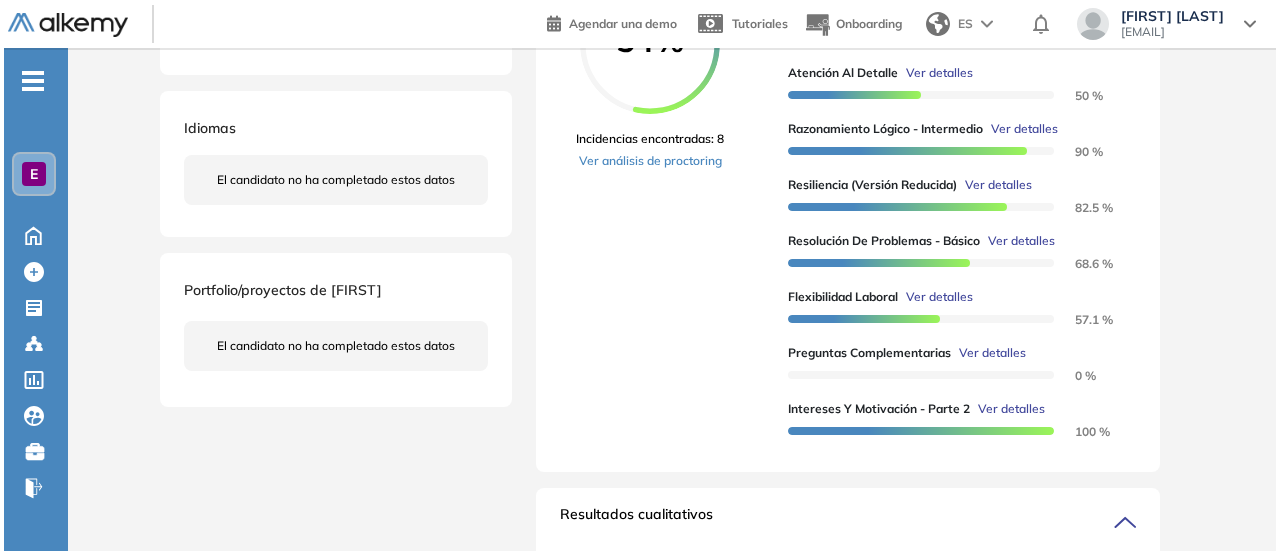 scroll, scrollTop: 500, scrollLeft: 0, axis: vertical 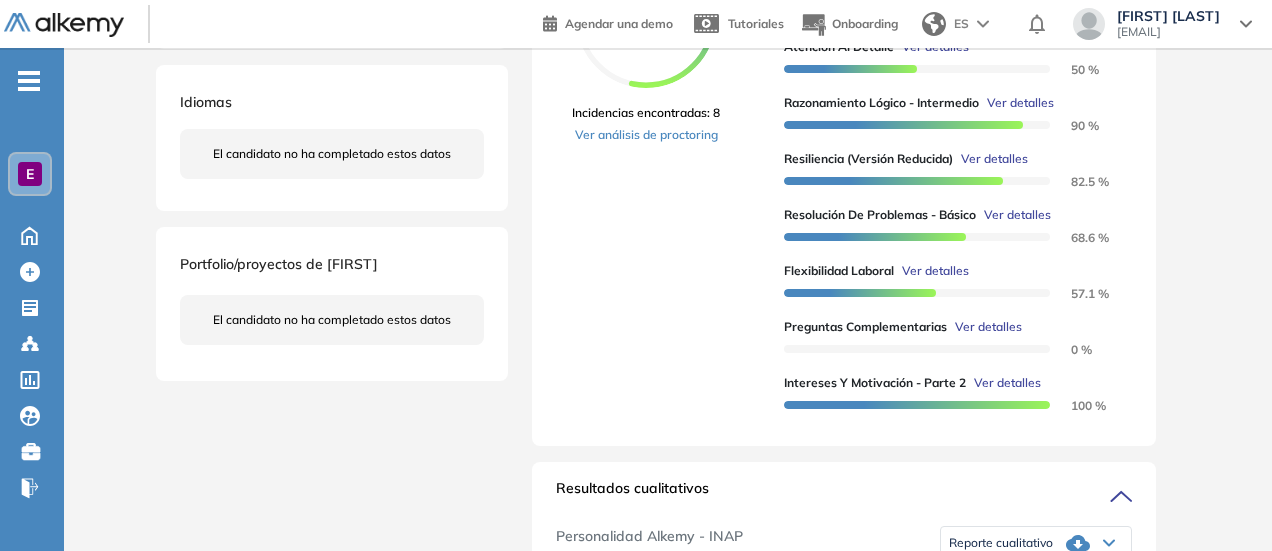 click on "Ver detalles" at bounding box center [988, 327] 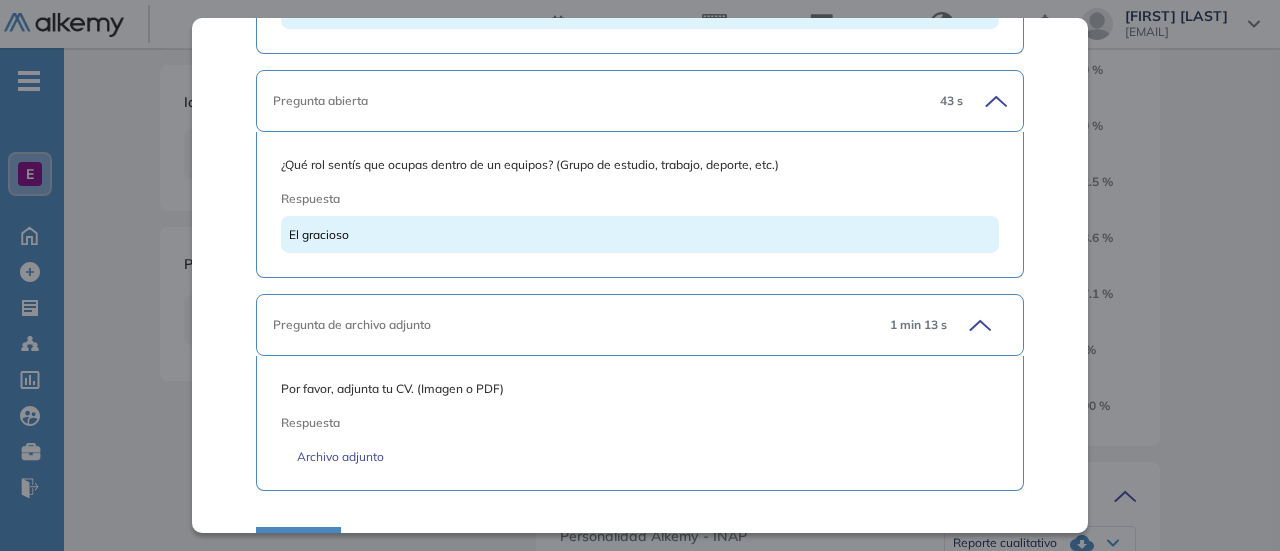 scroll, scrollTop: 5606, scrollLeft: 0, axis: vertical 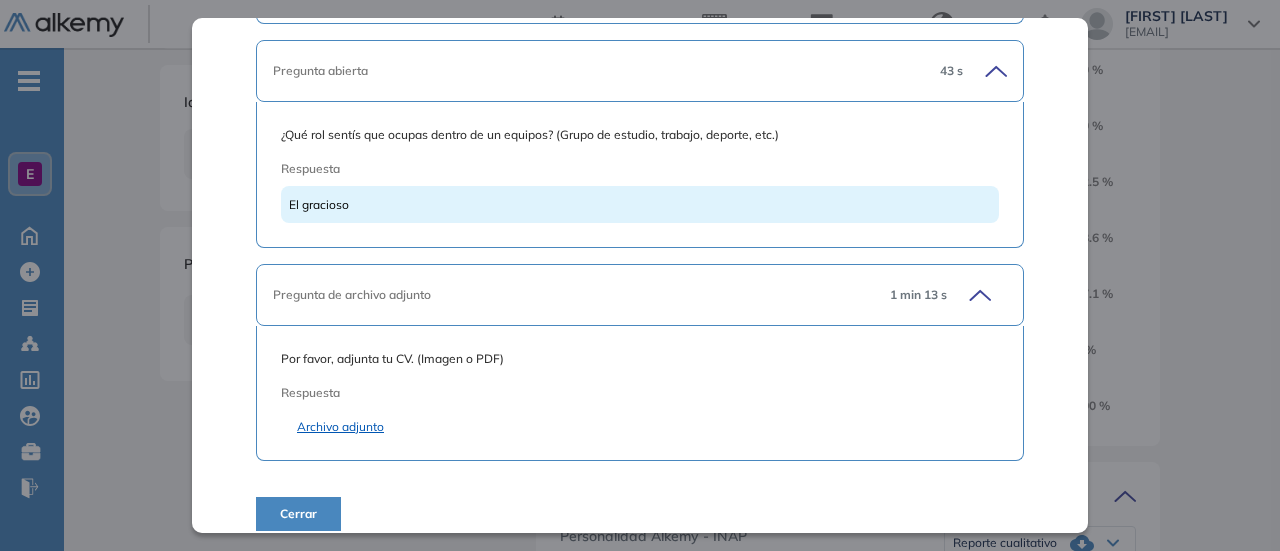 click on "Archivo adjunto" at bounding box center (640, 427) 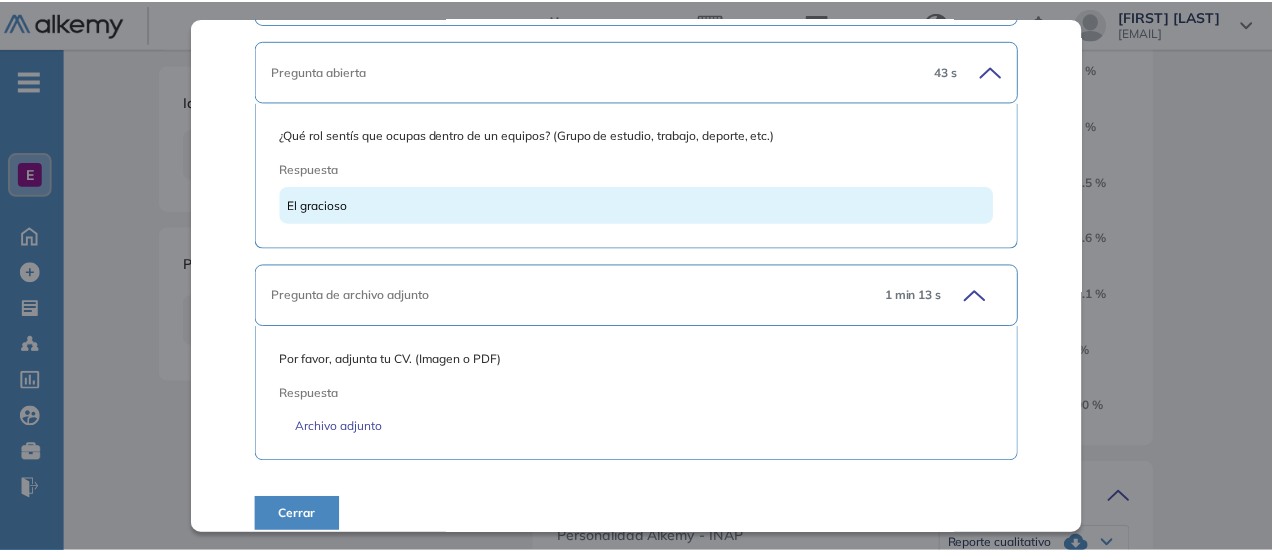 scroll, scrollTop: 5206, scrollLeft: 0, axis: vertical 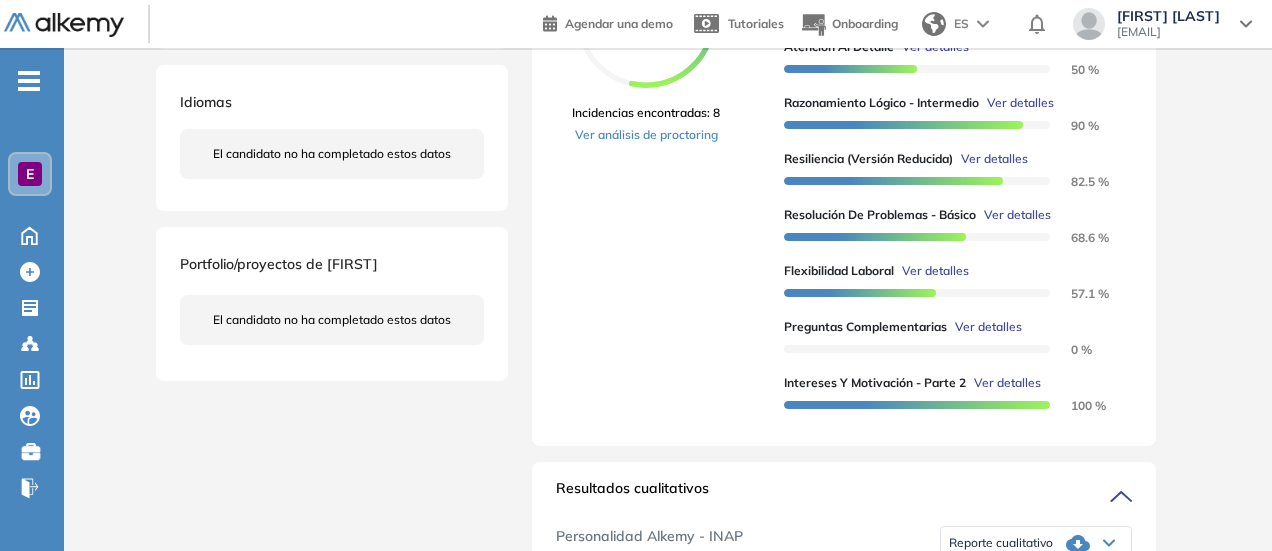 click on "Preguntas complementarias Preguntas personalizadas Resumen del Test: En esta sección podrás ver las respuestas a las preguntas personalizadas que los perfiles contestaron. Duración : 00:30:00 Cantidad de preguntas: 17 Correcta Parcialmente correcta Incorrecta Neutra Saltada Pregunta abierta 1 min 20 s ¿Qué te atrajo de esta posición a la cual estas aplicando? Respuesta La oportunidad de ingresar profesionalmente en la industria audio visual Pregunta abierta 43 s En base a tus expectativas, ¿Qué estas buscas en tu próximo trabajo? Respuesta Ganar experiencia y estabilidad Pregunta abierta 1 min 18 s En base a tus expectativas, ¿Cuál sería tu entorno de trabajo ideal? Respuesta Me gusta trabajar en equipo y considero esencial entablar un buen vinculo con mis compañeros Pregunta abierta 59 s En base a tus expectativas, ¿Qué te gustaría de tu futuro líder? Respuesta Que sea directo/a con las tareas y que este abierto/a al dialogo Pregunta abierta 1 min 36 s En base al futuro, : :" at bounding box center (668, 586) 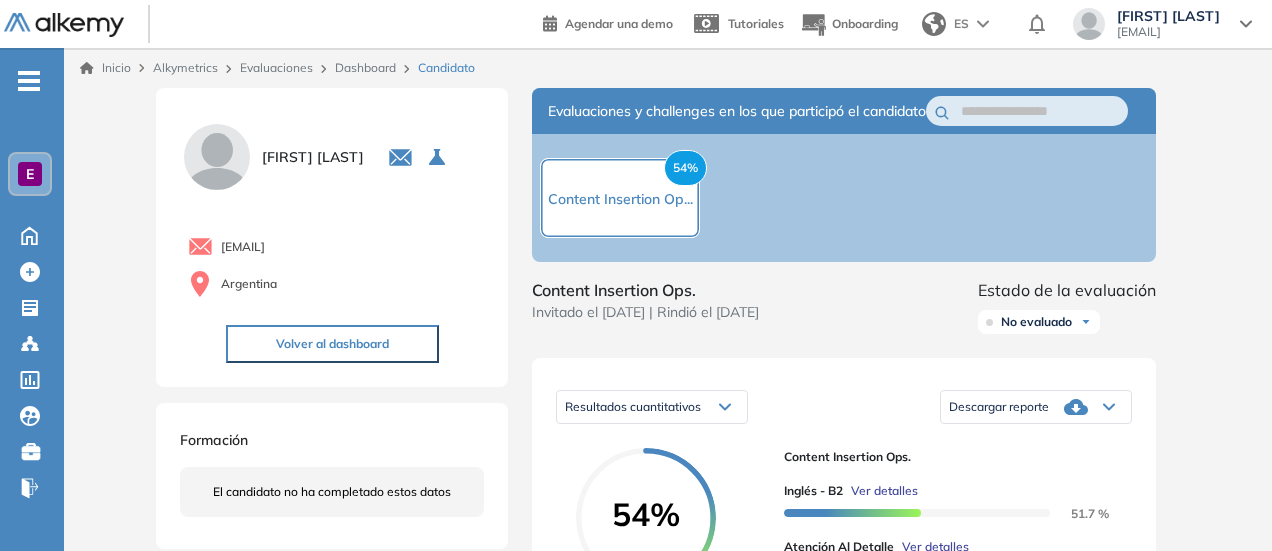 click on "Dashboard" at bounding box center (365, 67) 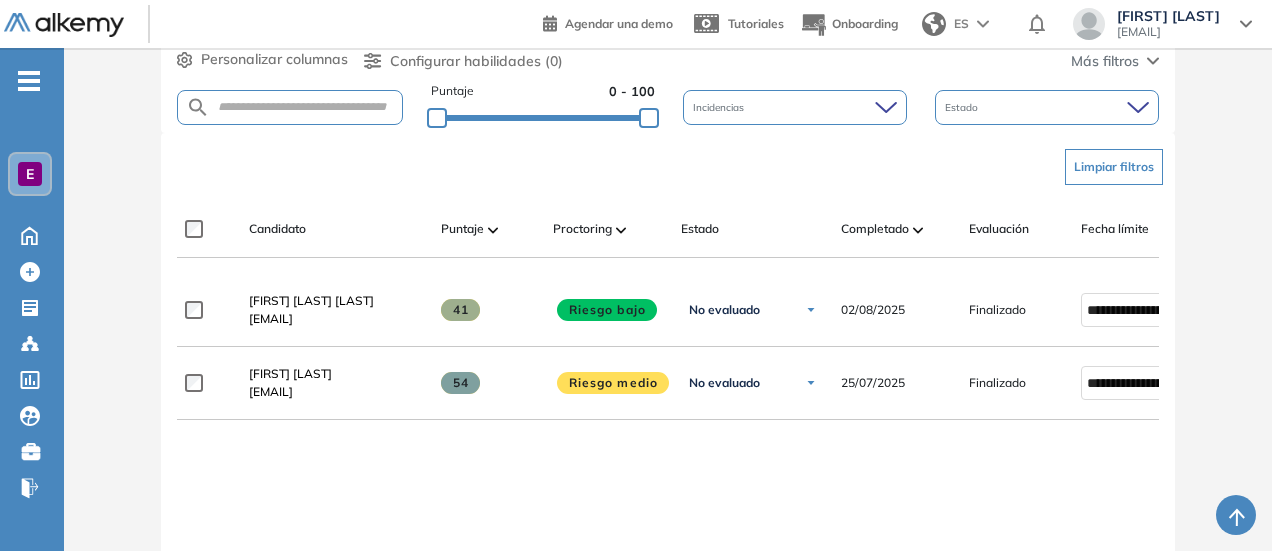 scroll, scrollTop: 0, scrollLeft: 0, axis: both 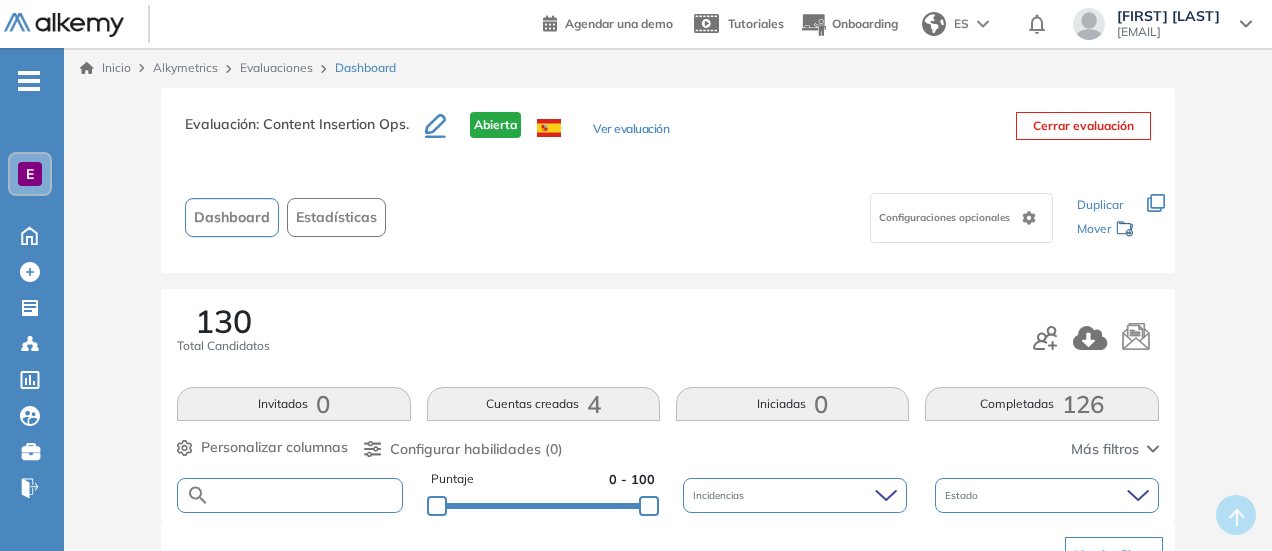 click at bounding box center (305, 495) 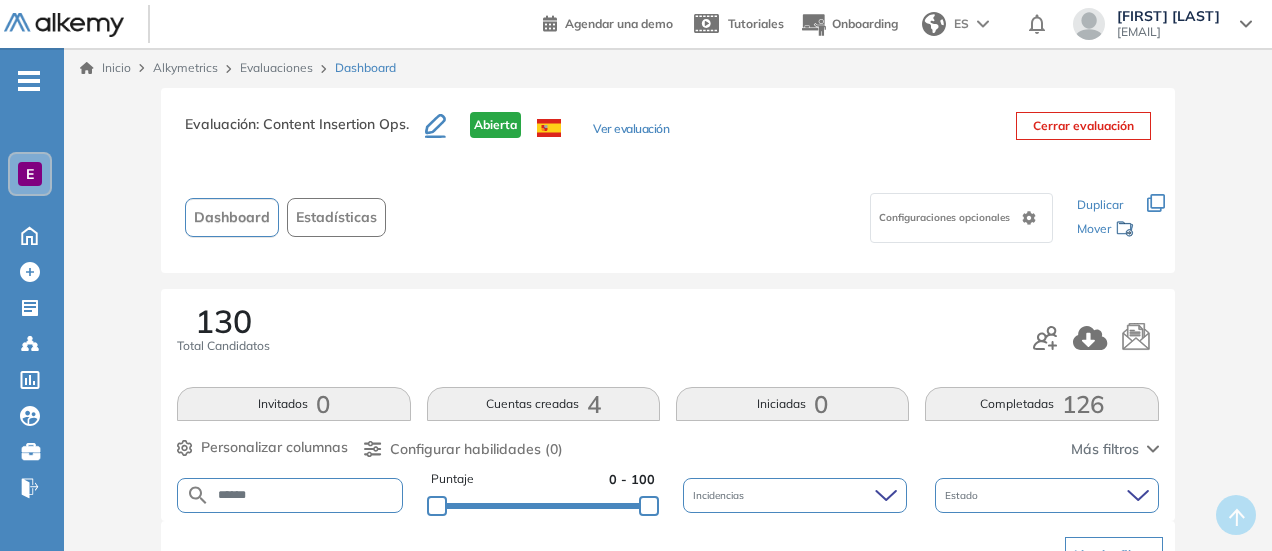 type on "******" 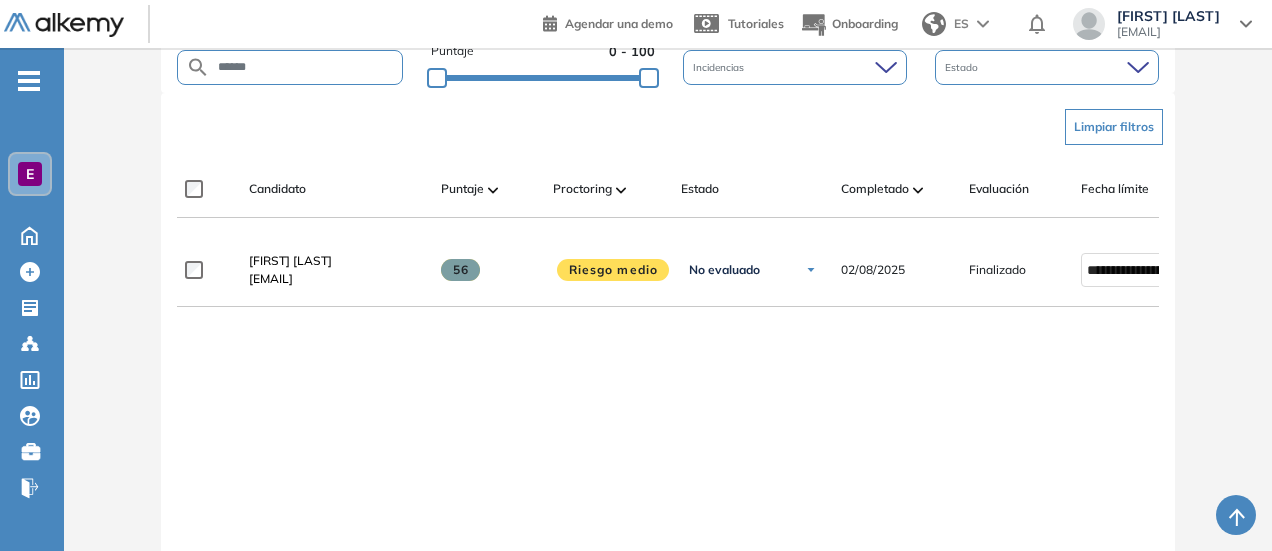 scroll, scrollTop: 500, scrollLeft: 0, axis: vertical 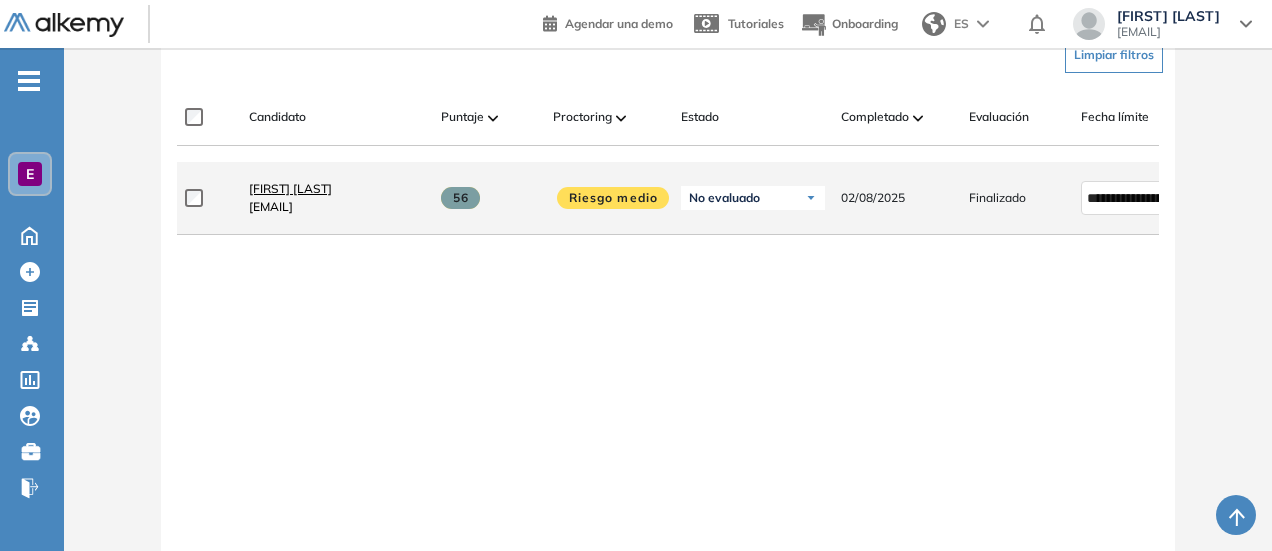 click on "[FIRST] [LAST]" at bounding box center (290, 188) 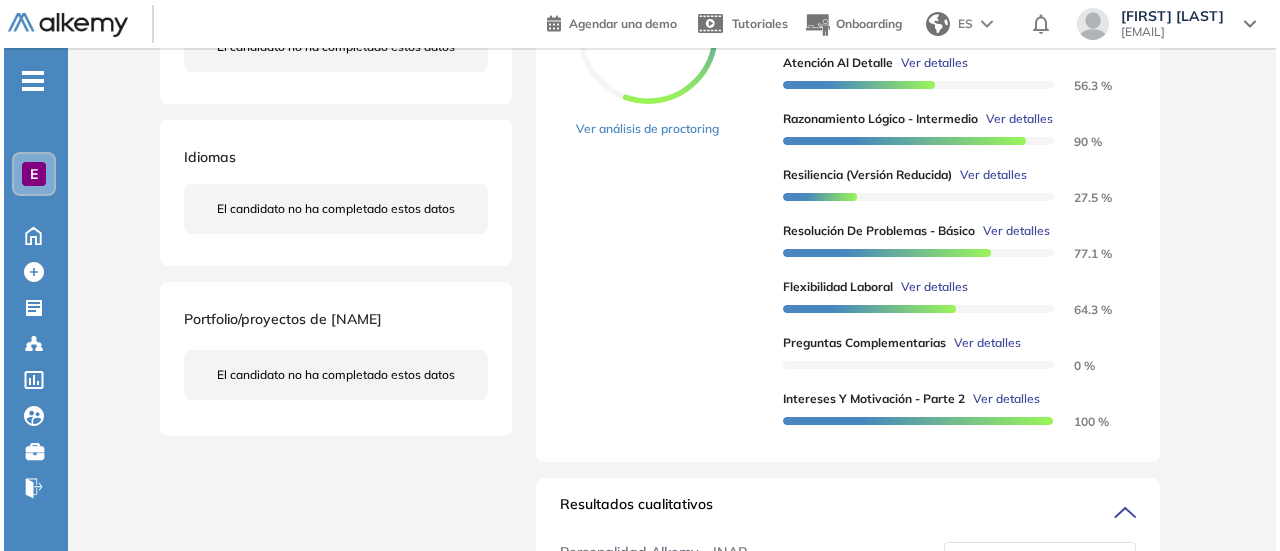 scroll, scrollTop: 684, scrollLeft: 0, axis: vertical 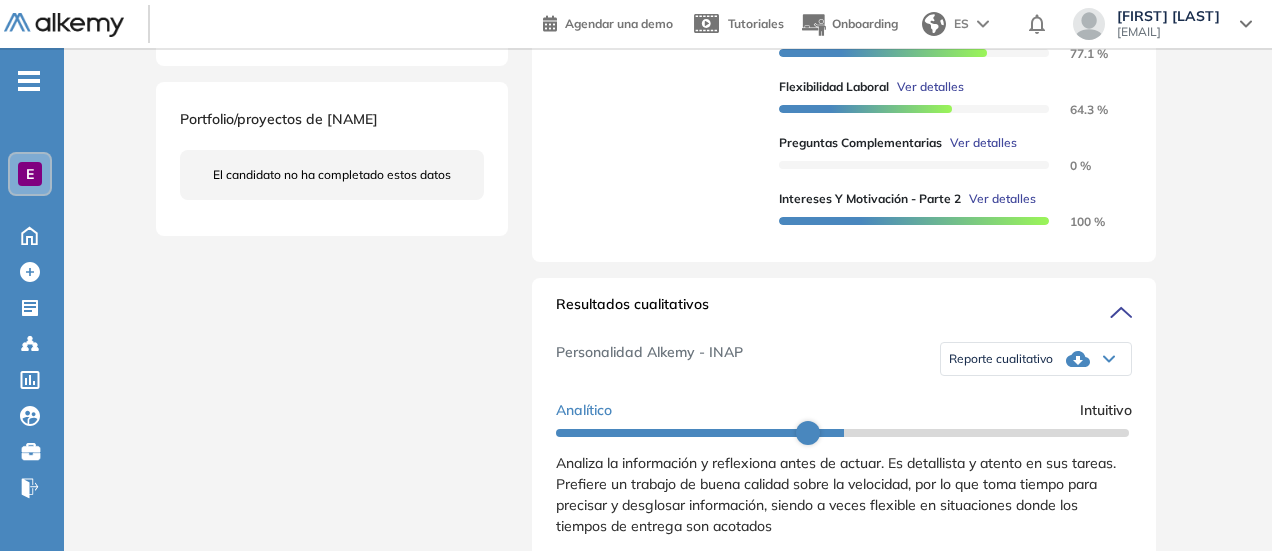 click at bounding box center (914, 163) 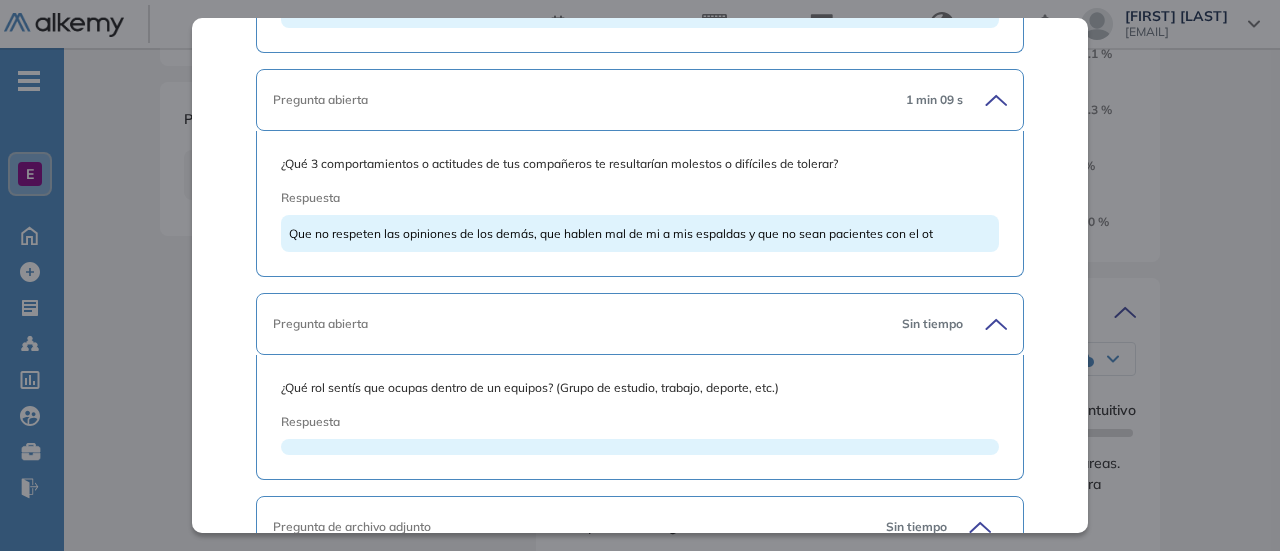 scroll, scrollTop: 5672, scrollLeft: 0, axis: vertical 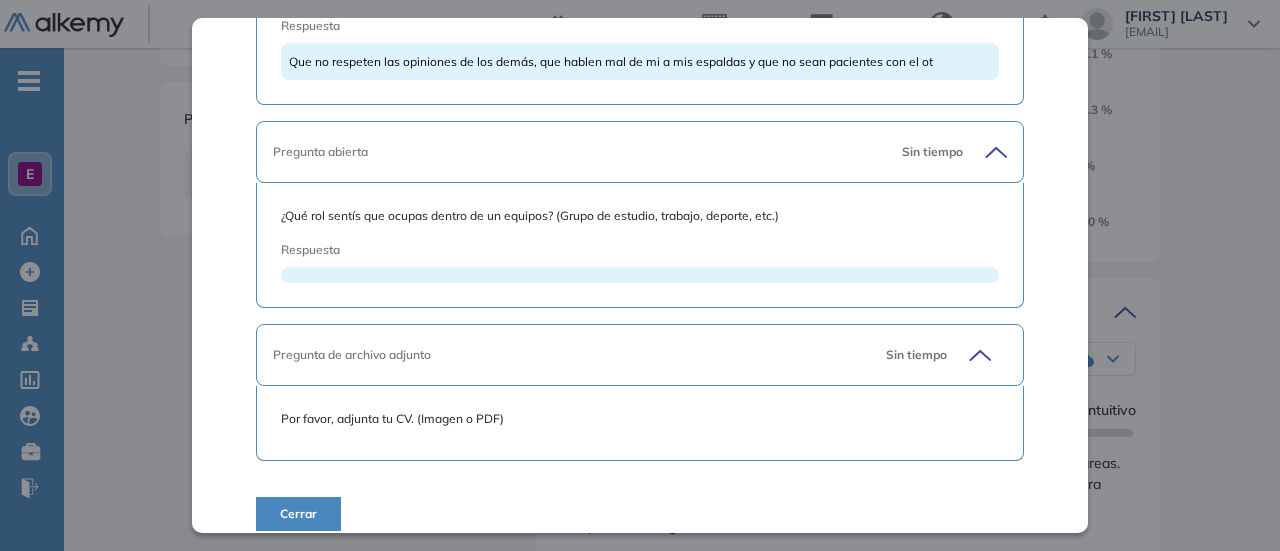 click on "Por favor, adjunta tu CV. (Imagen o PDF)" at bounding box center [640, 419] 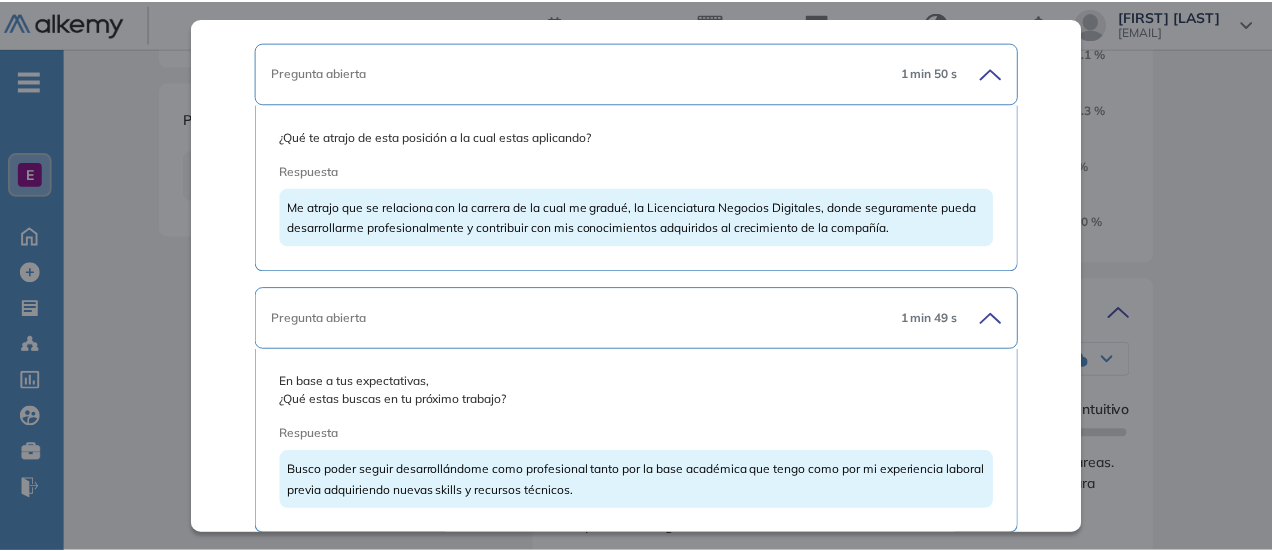 scroll, scrollTop: 0, scrollLeft: 0, axis: both 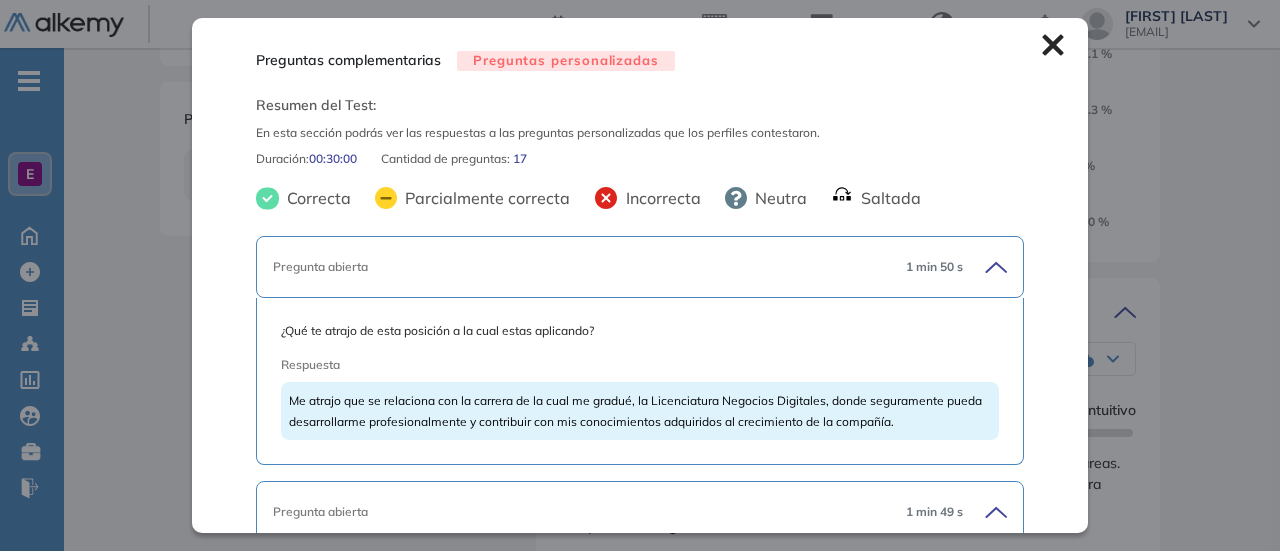 click 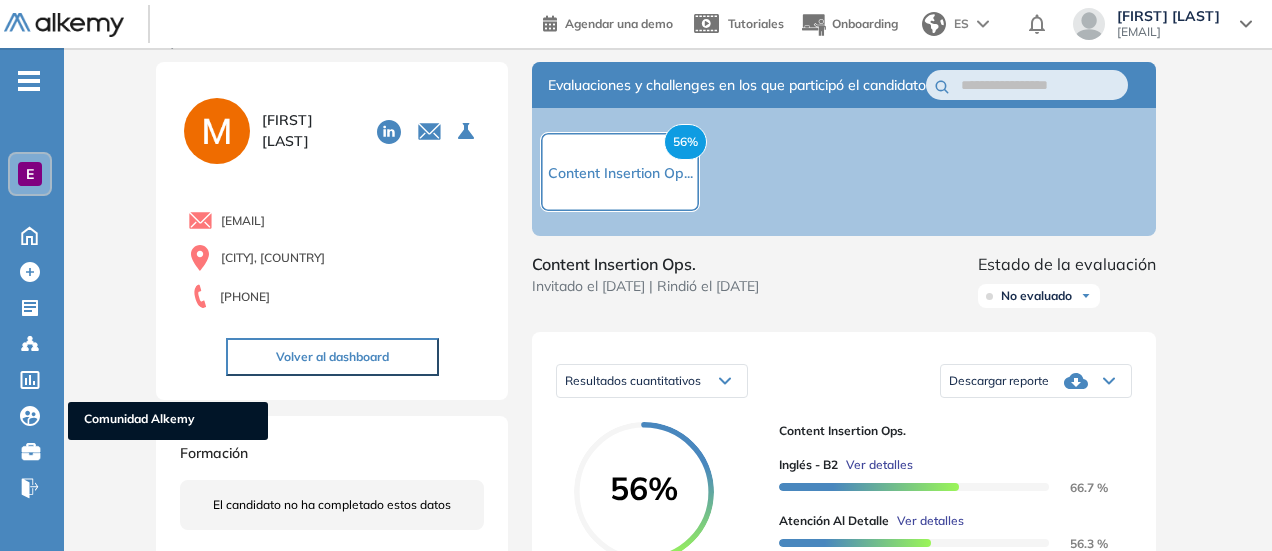 scroll, scrollTop: 0, scrollLeft: 0, axis: both 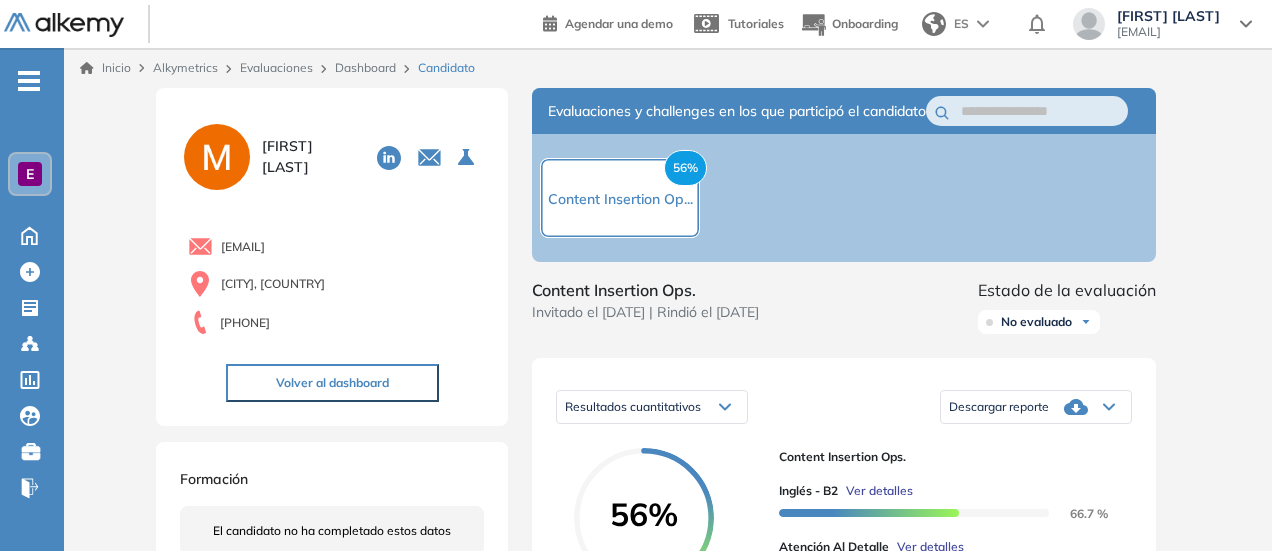 click on "Dashboard" at bounding box center [365, 67] 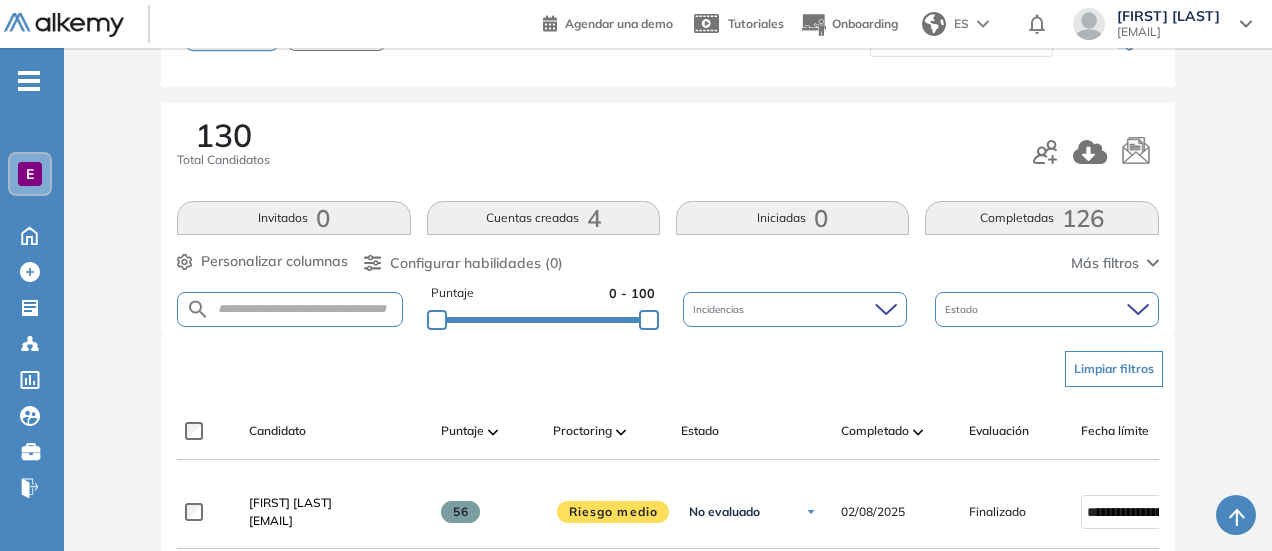scroll, scrollTop: 200, scrollLeft: 0, axis: vertical 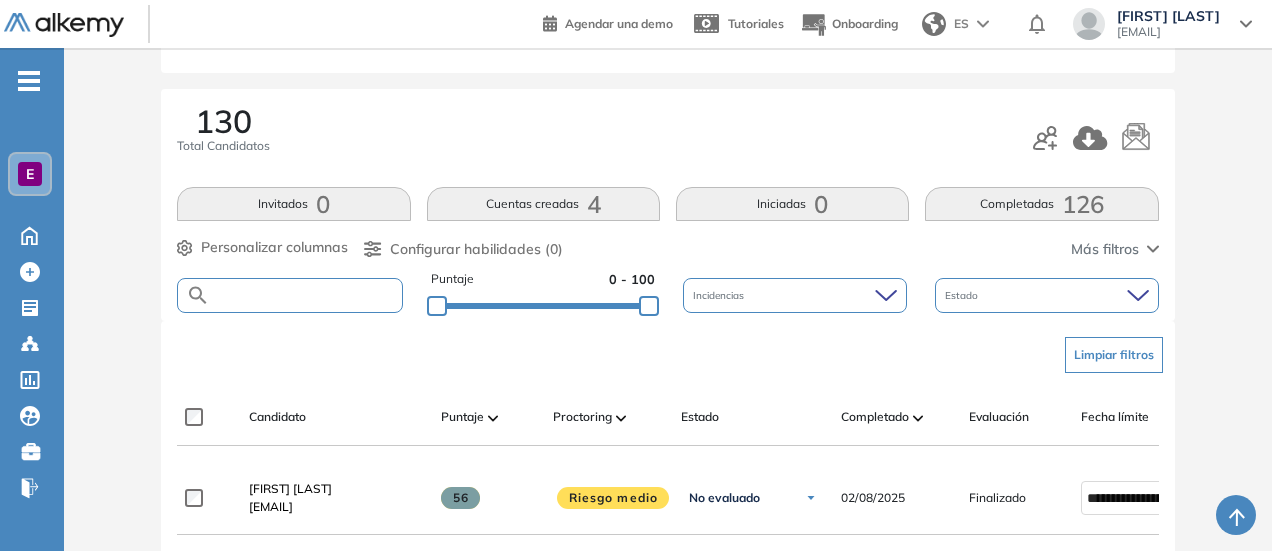 click at bounding box center (305, 295) 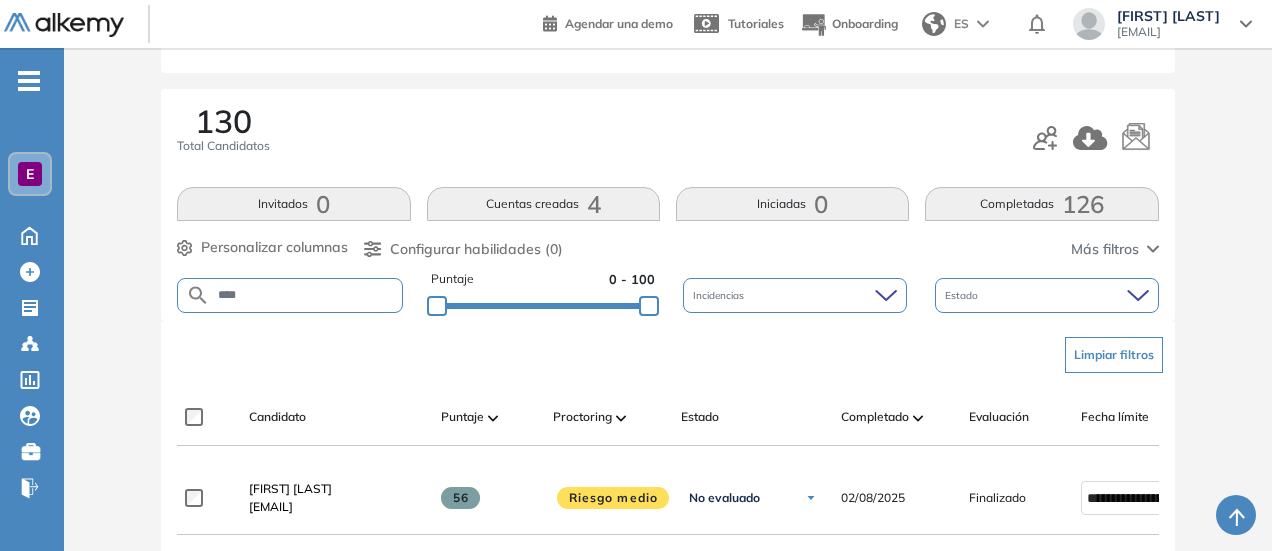 type on "****" 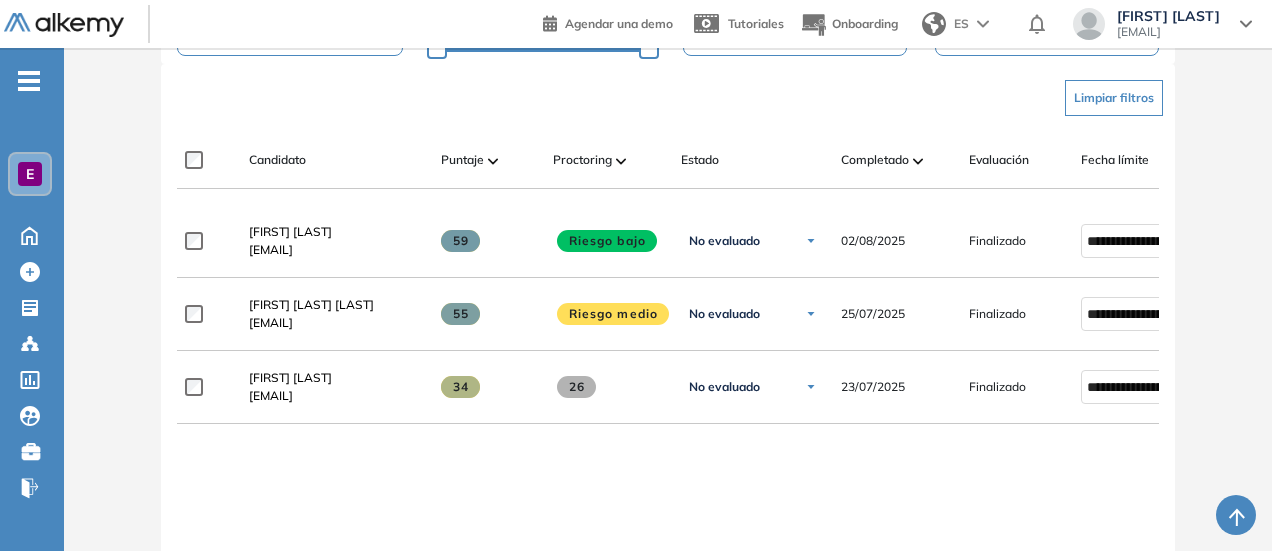scroll, scrollTop: 500, scrollLeft: 0, axis: vertical 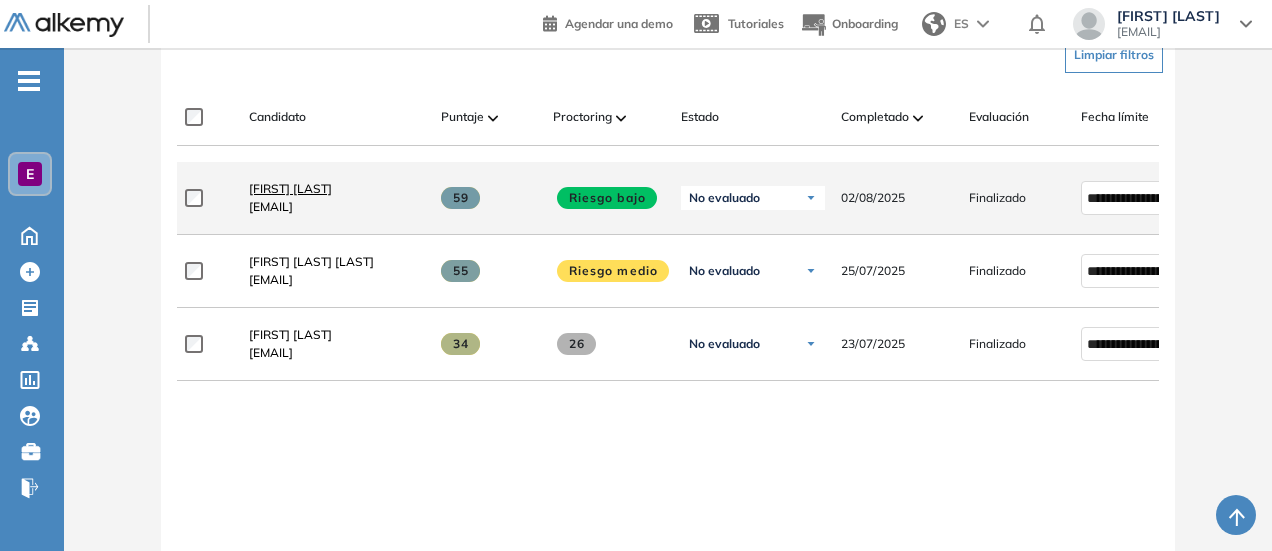 click on "[FIRST] [LAST]" at bounding box center (290, 188) 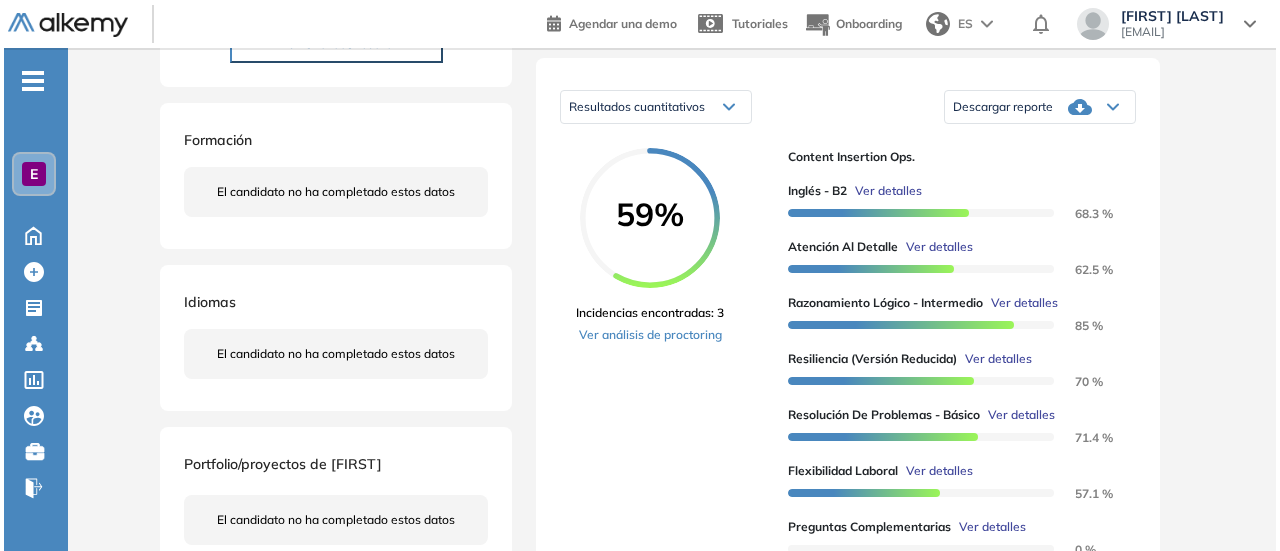 scroll, scrollTop: 700, scrollLeft: 0, axis: vertical 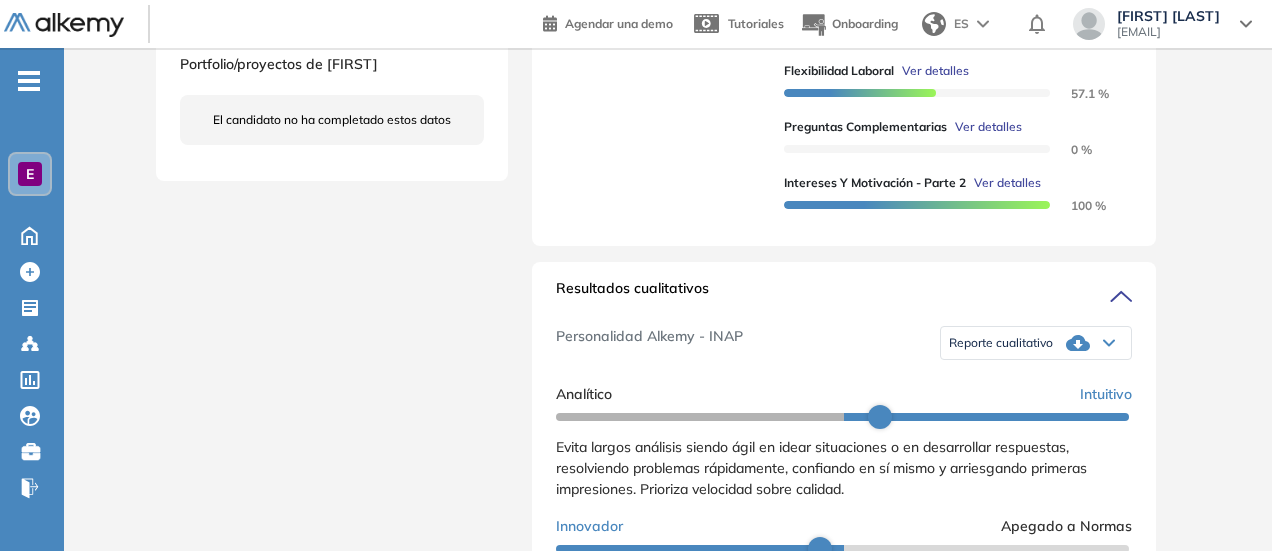 click on "Ver detalles" at bounding box center [988, 127] 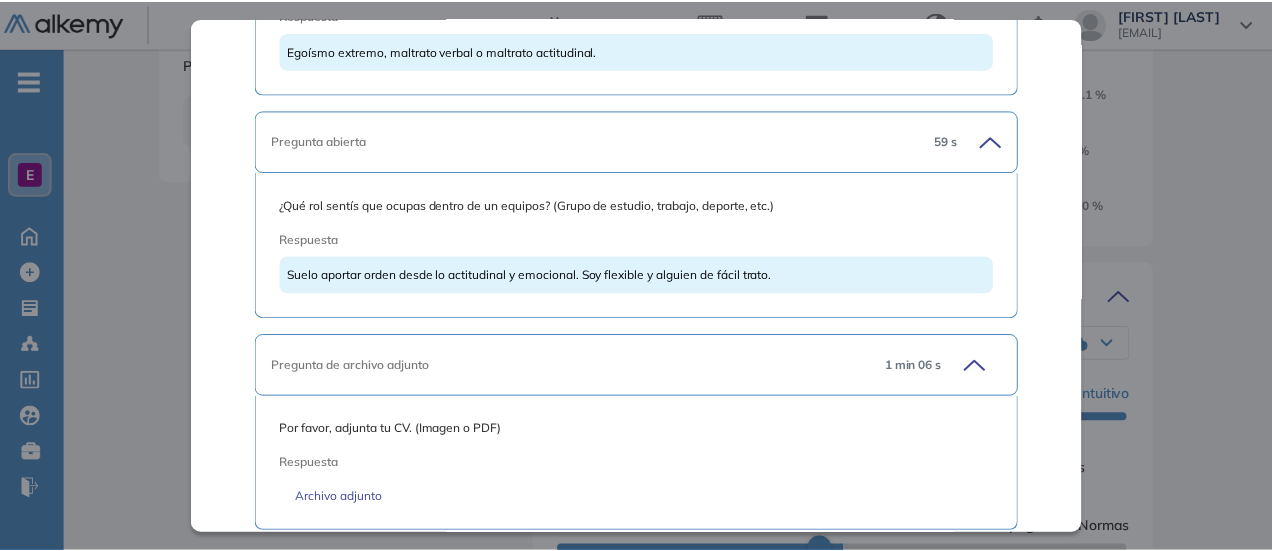 scroll, scrollTop: 5670, scrollLeft: 0, axis: vertical 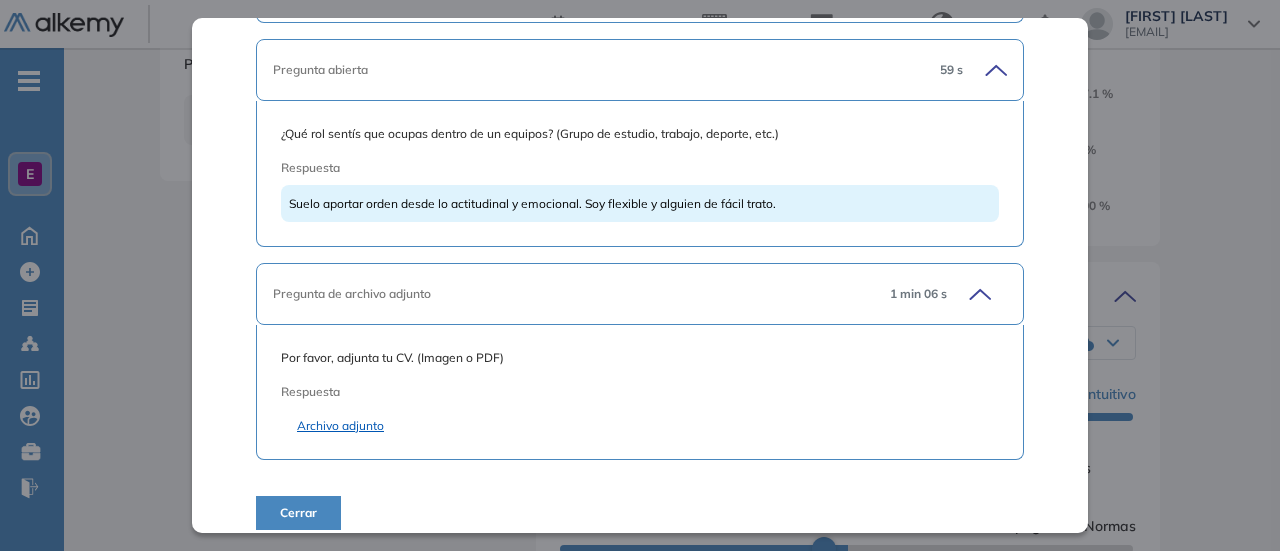 click on "Archivo adjunto" at bounding box center [640, 426] 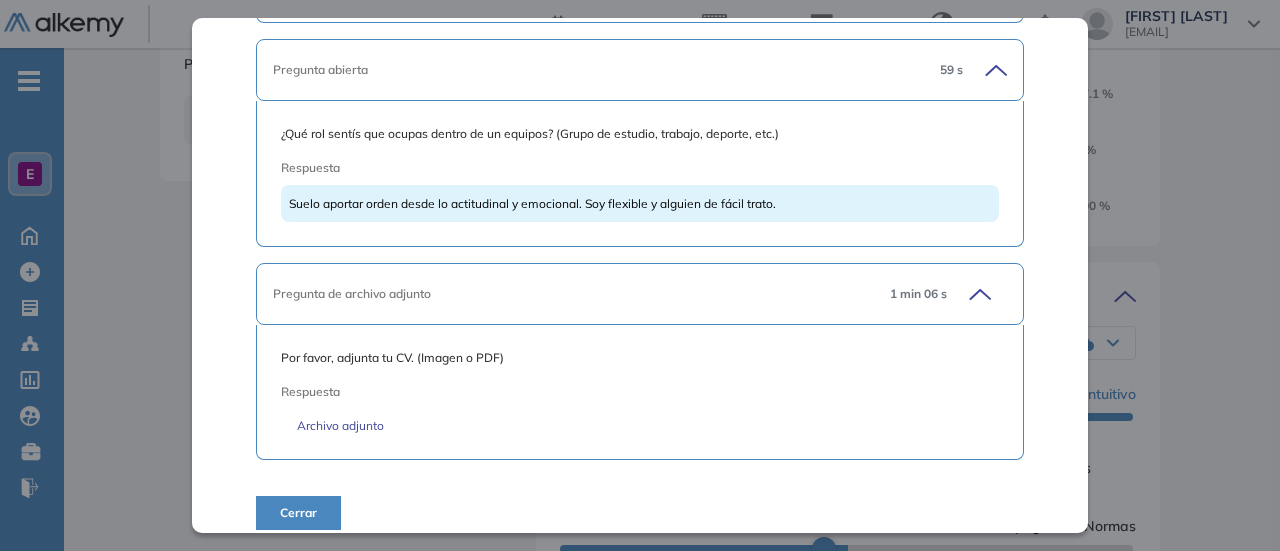 click on "Cerrar" at bounding box center (298, 513) 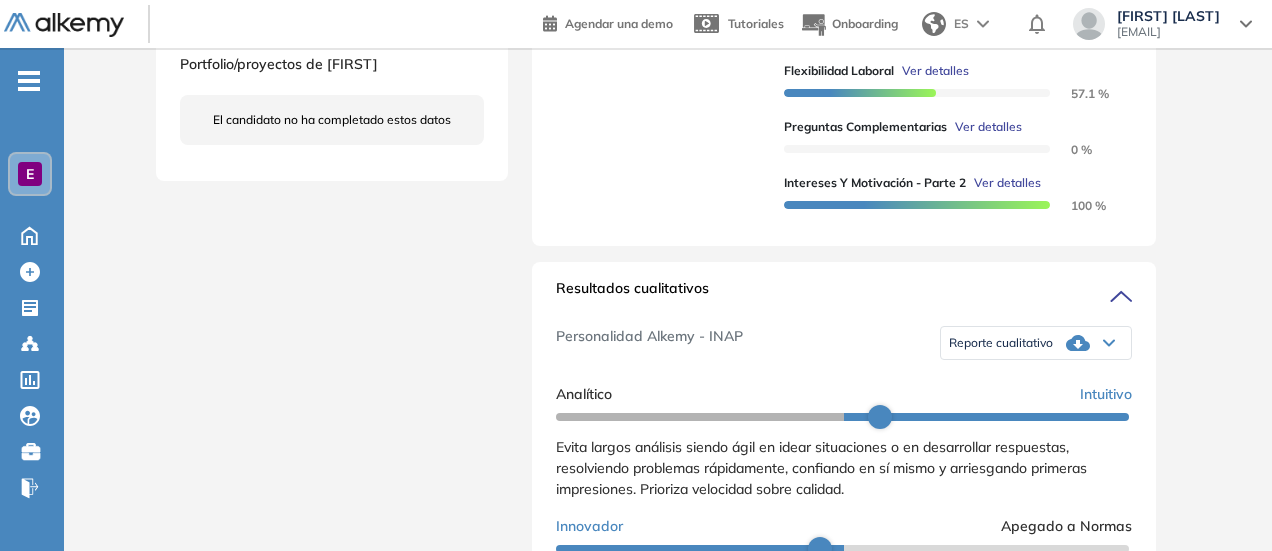 scroll, scrollTop: 863, scrollLeft: 0, axis: vertical 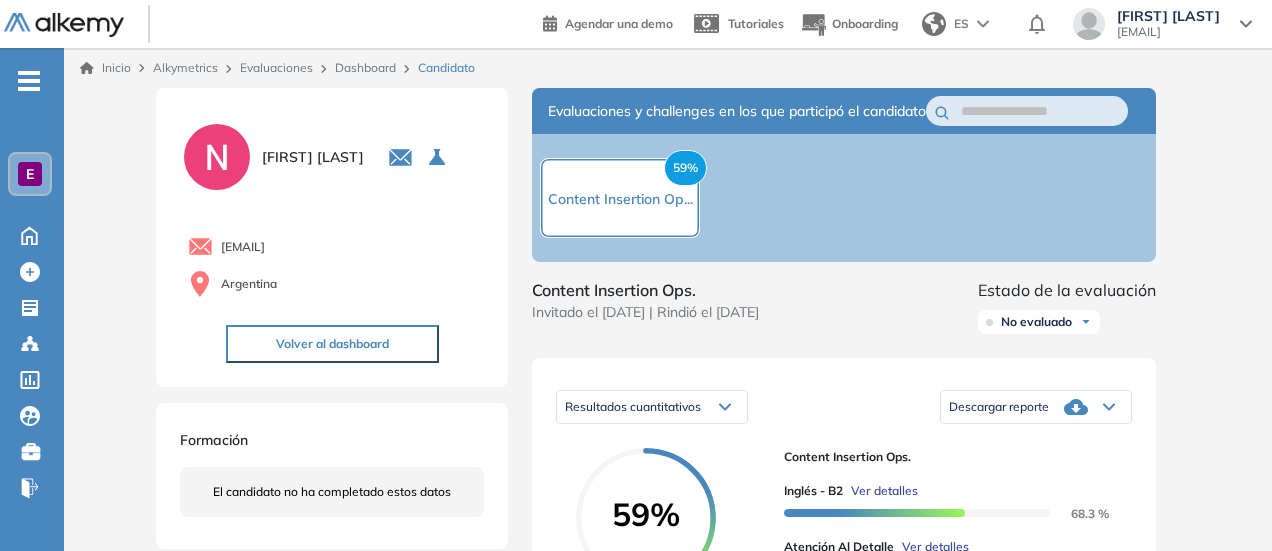 click on "Dashboard" at bounding box center [365, 67] 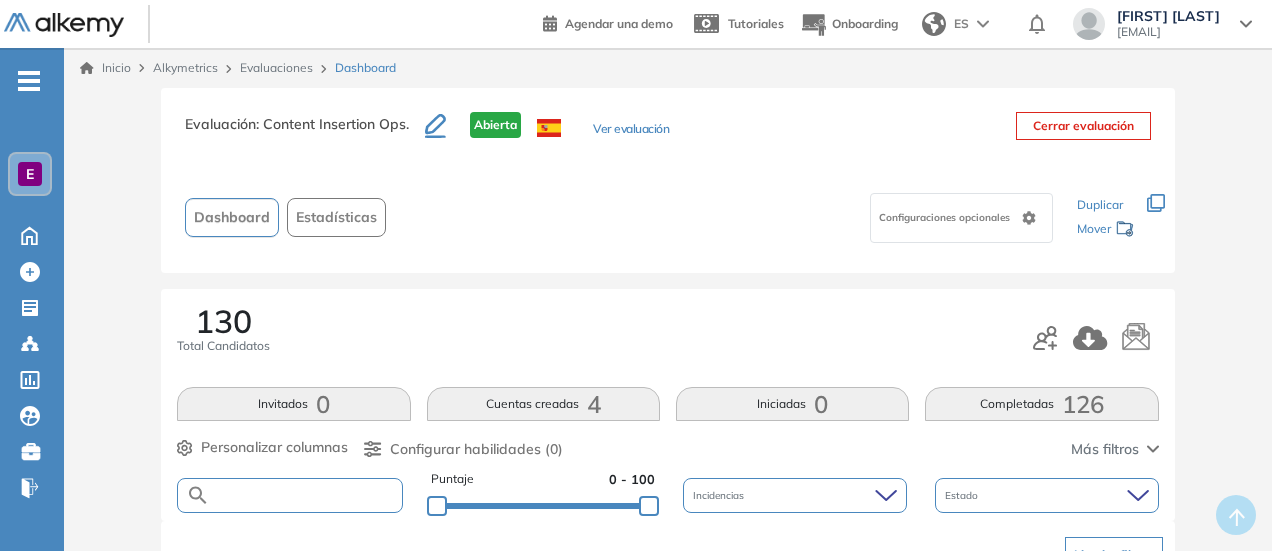 click at bounding box center (305, 495) 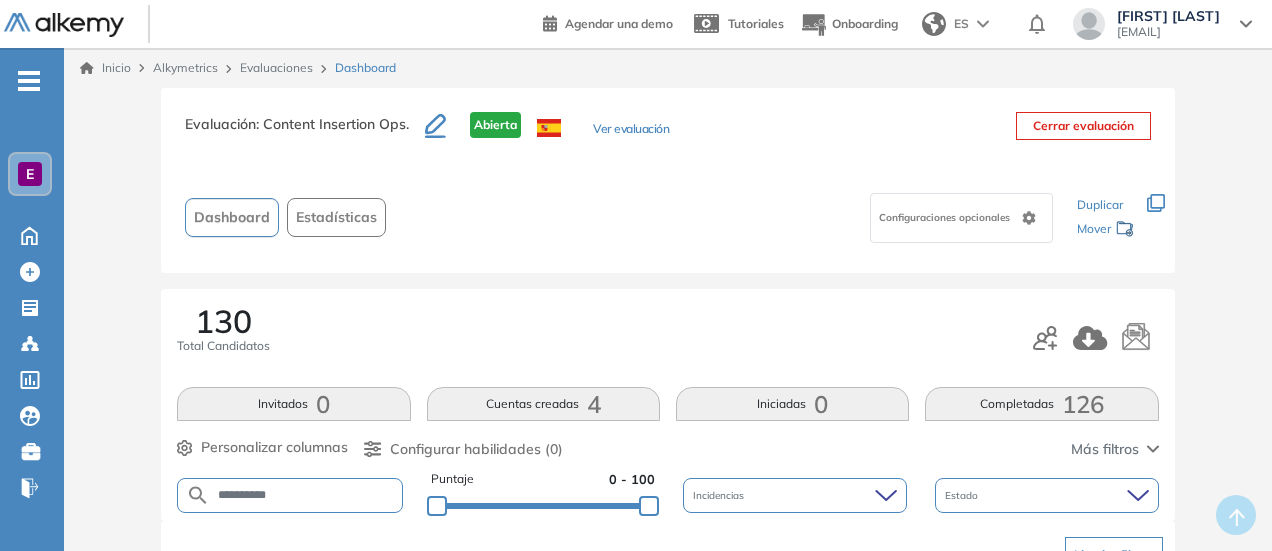 type on "**********" 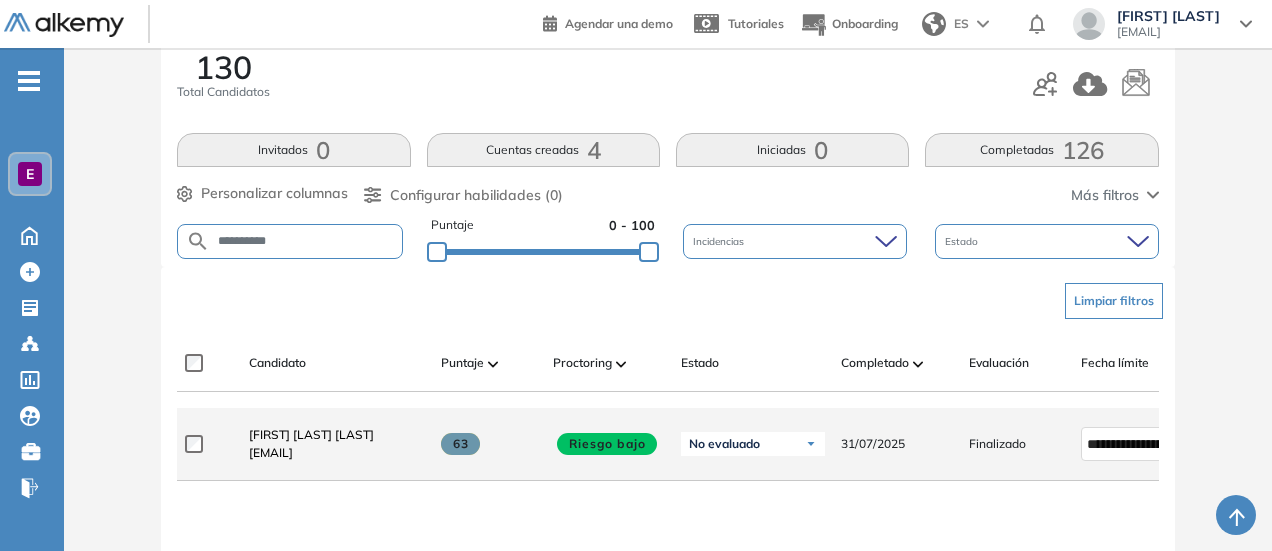 scroll, scrollTop: 300, scrollLeft: 0, axis: vertical 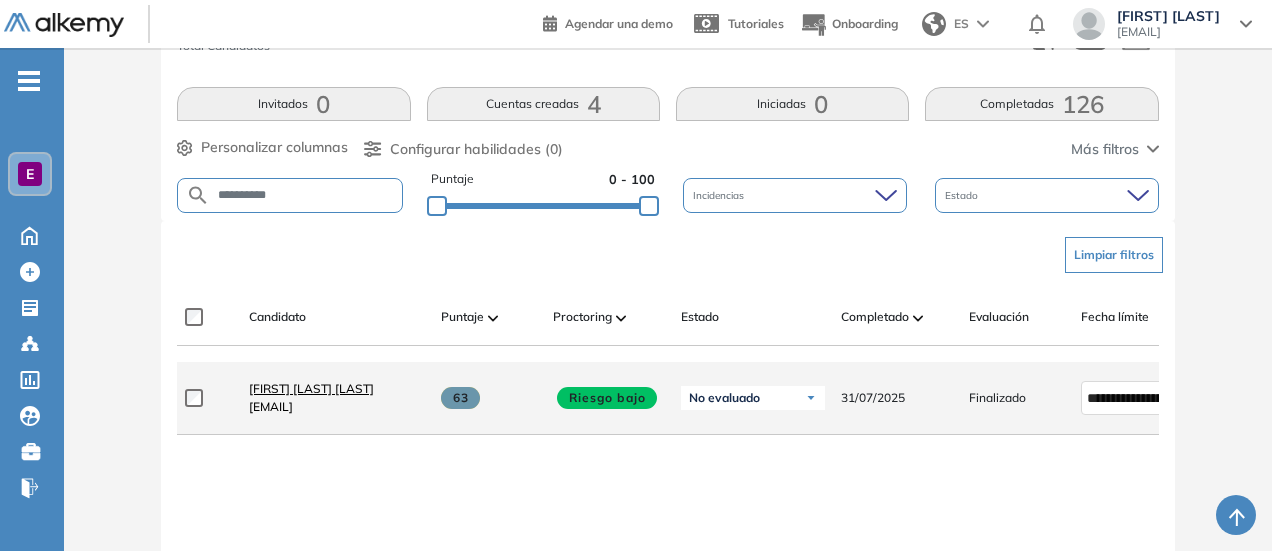 click on "[FIRST] [LAST] [LAST]" at bounding box center (311, 388) 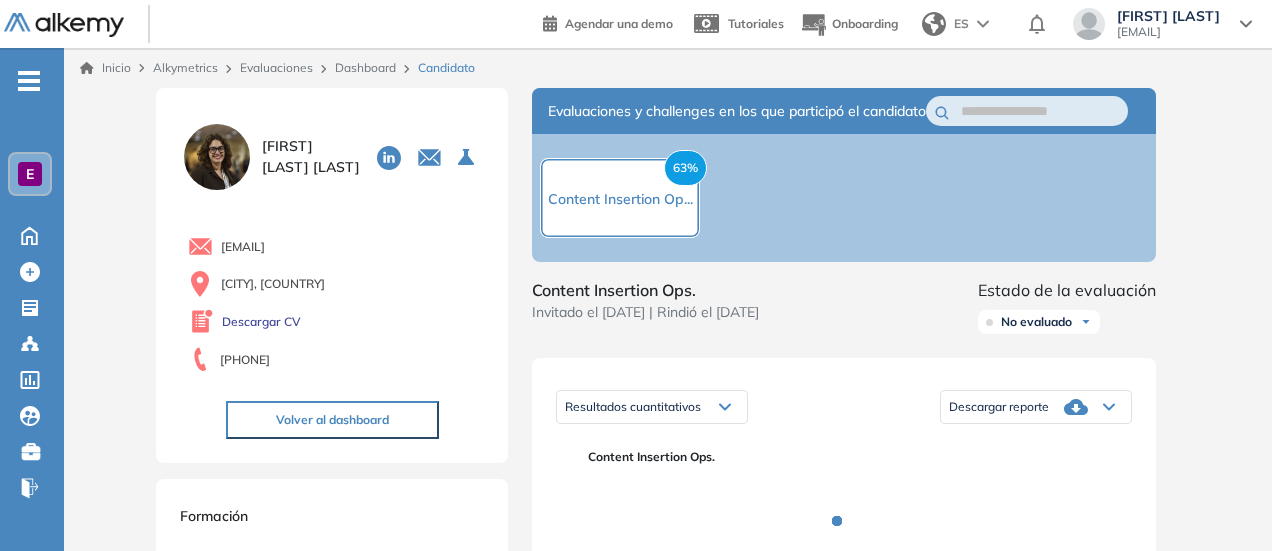 scroll, scrollTop: 200, scrollLeft: 0, axis: vertical 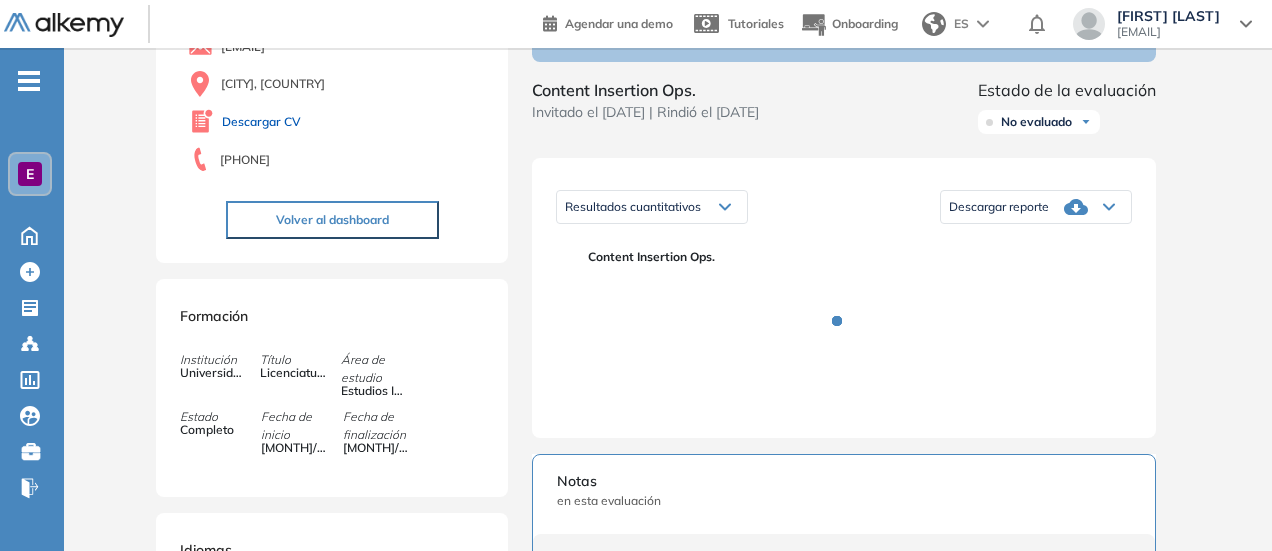 click on "Descargar CV" at bounding box center [261, 122] 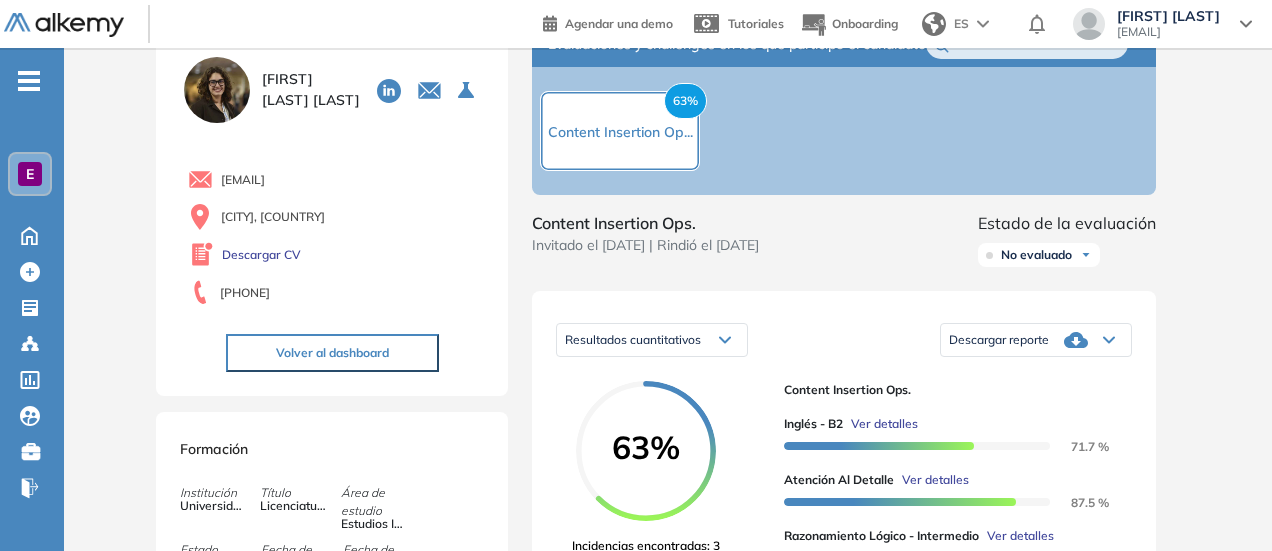 scroll, scrollTop: 0, scrollLeft: 0, axis: both 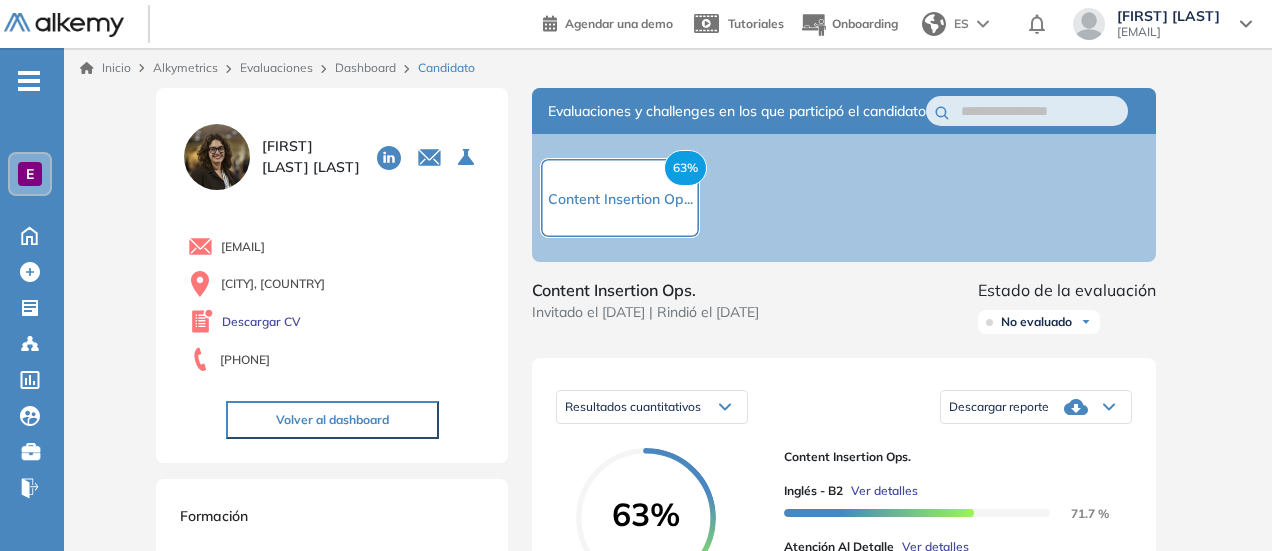 click on "Dashboard" at bounding box center [365, 67] 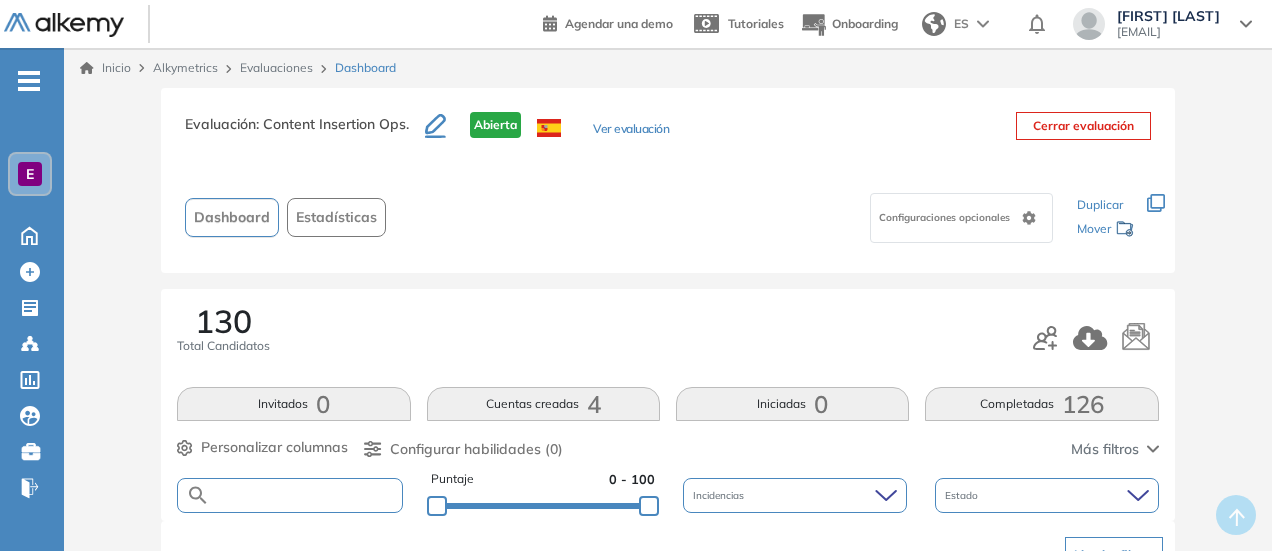 click at bounding box center [305, 495] 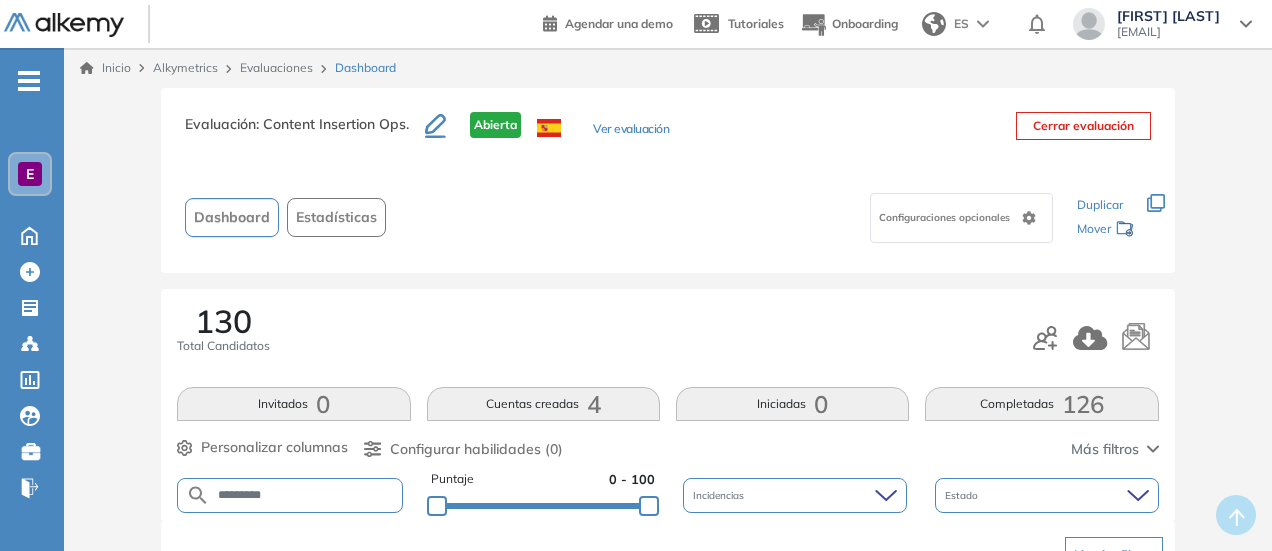 type on "*********" 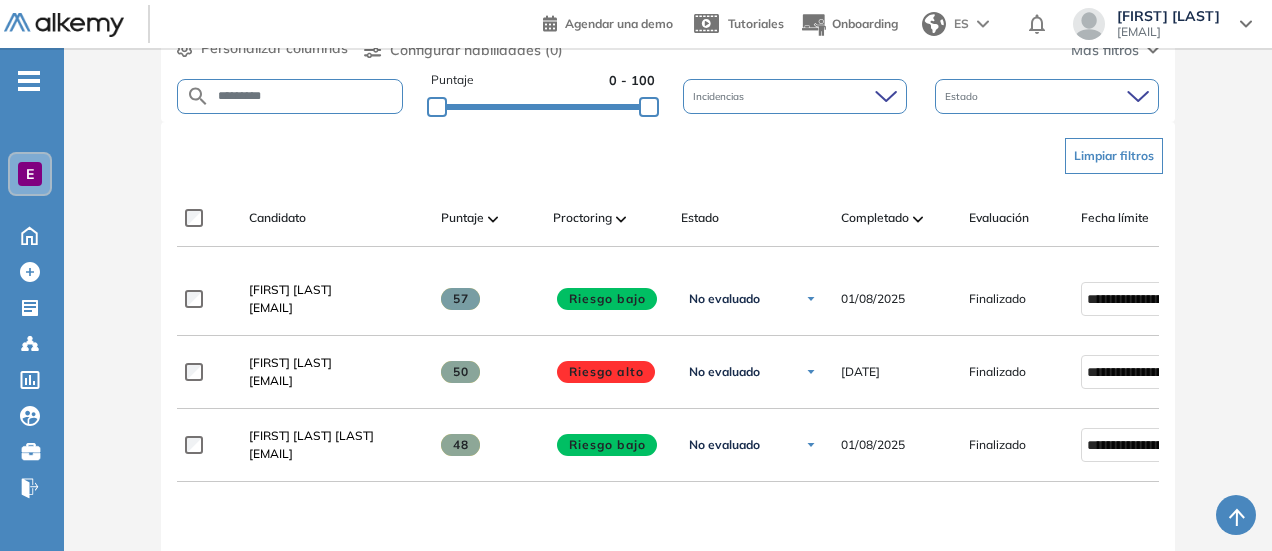 scroll, scrollTop: 400, scrollLeft: 0, axis: vertical 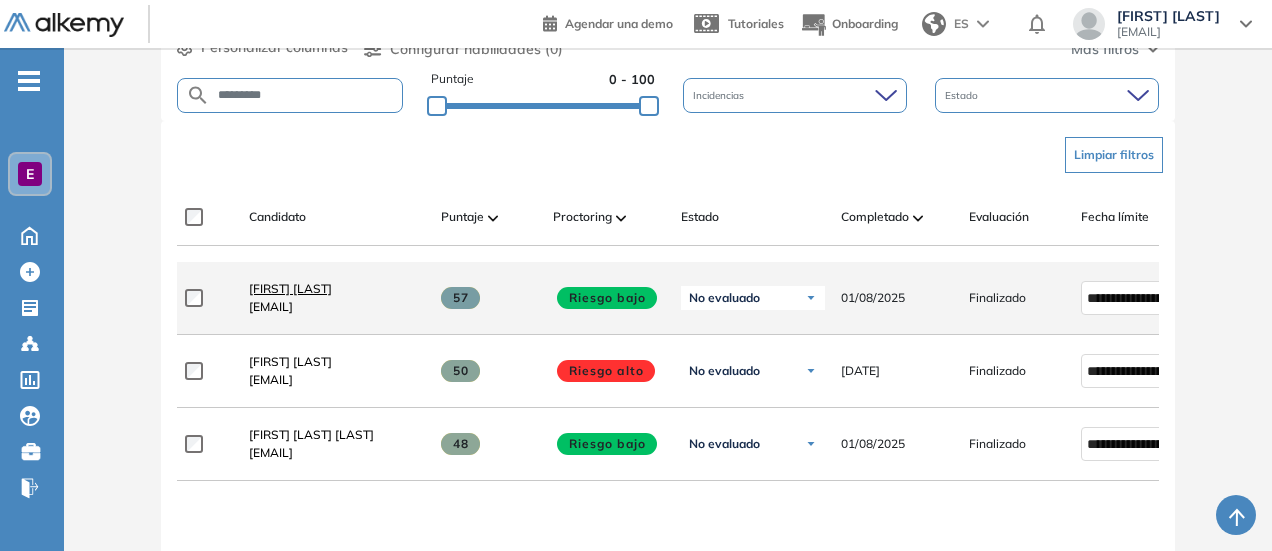 click on "[FIRST] [LAST]" at bounding box center (290, 288) 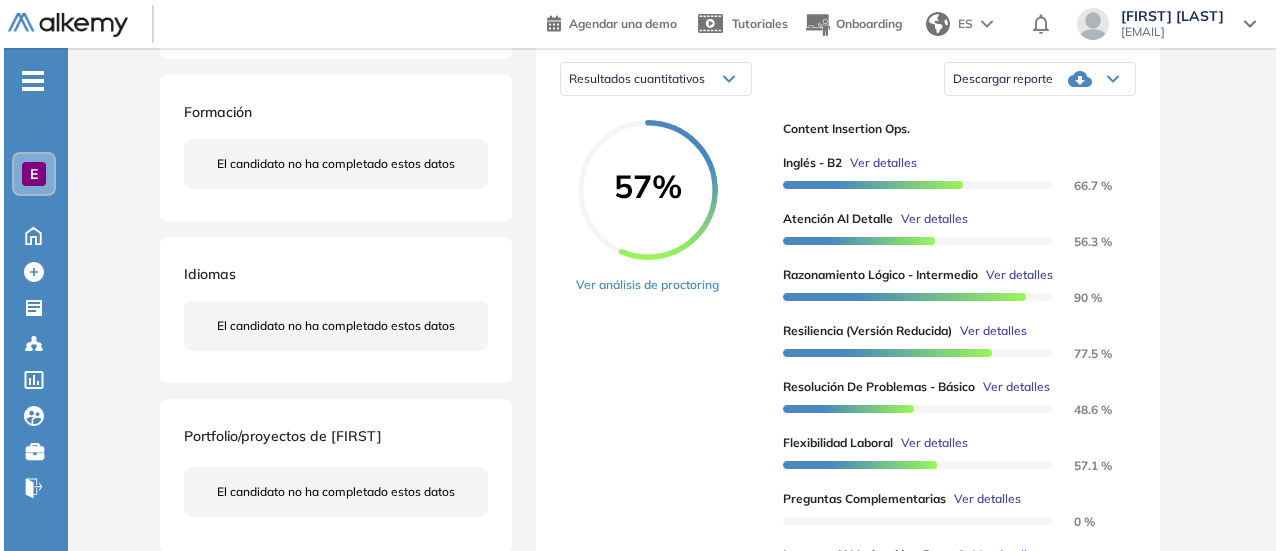 scroll, scrollTop: 500, scrollLeft: 0, axis: vertical 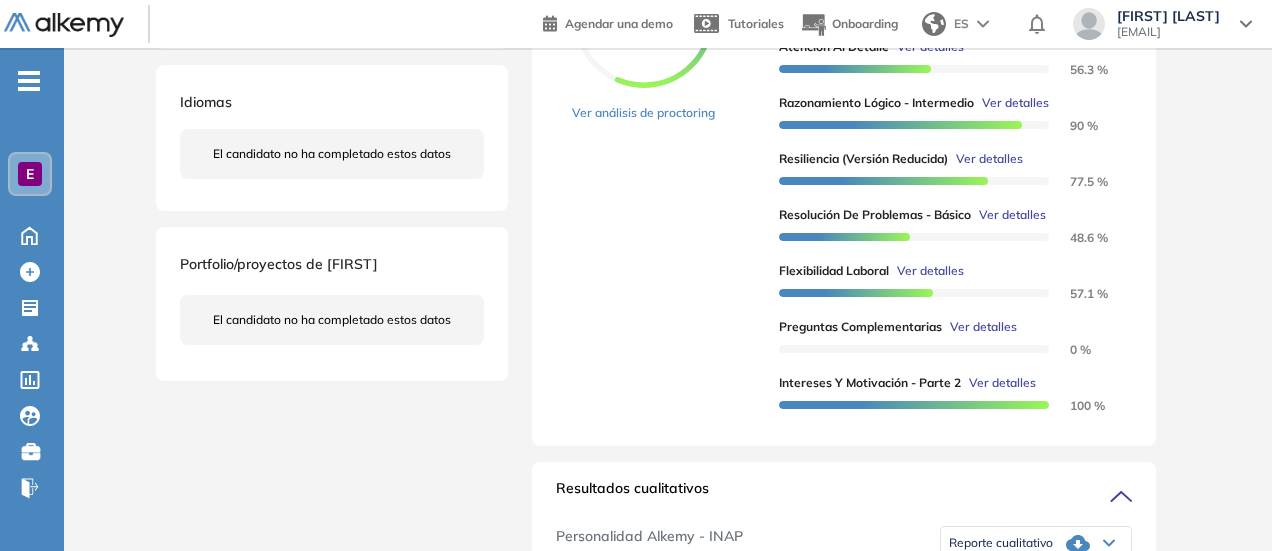 click on "Ver detalles" at bounding box center (983, 327) 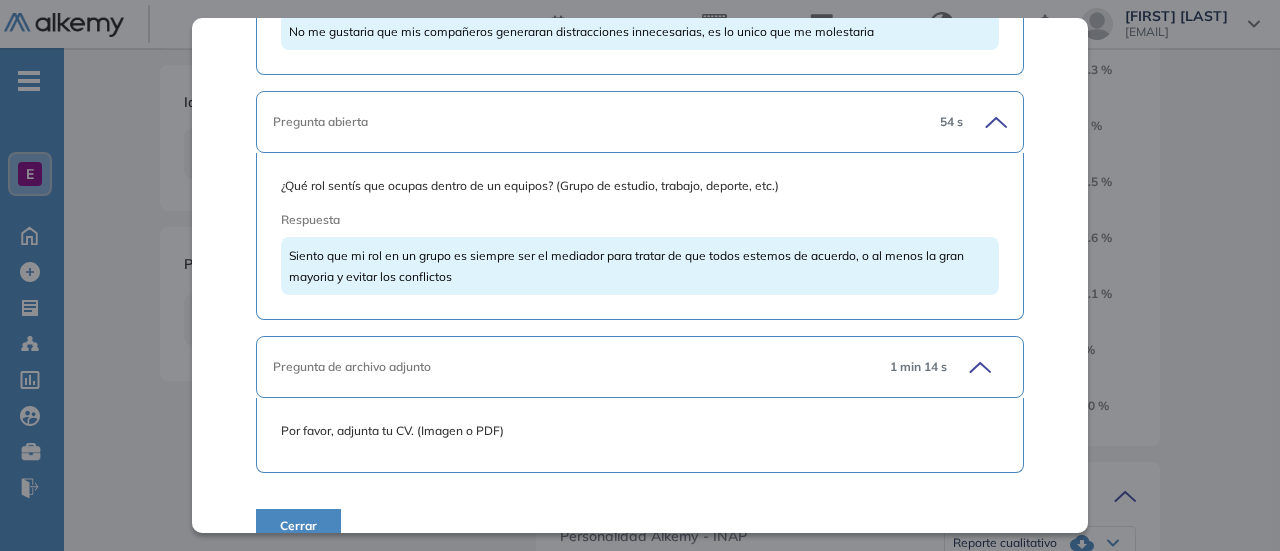 scroll, scrollTop: 5736, scrollLeft: 0, axis: vertical 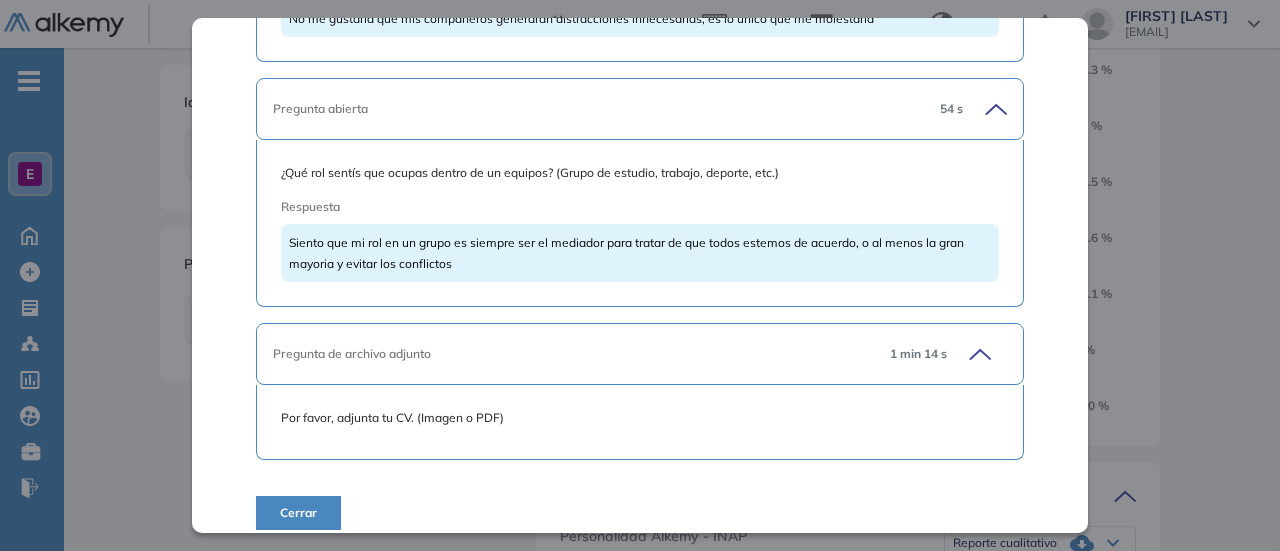 click on "Por favor, adjunta tu CV. (Imagen o PDF)" at bounding box center (640, 418) 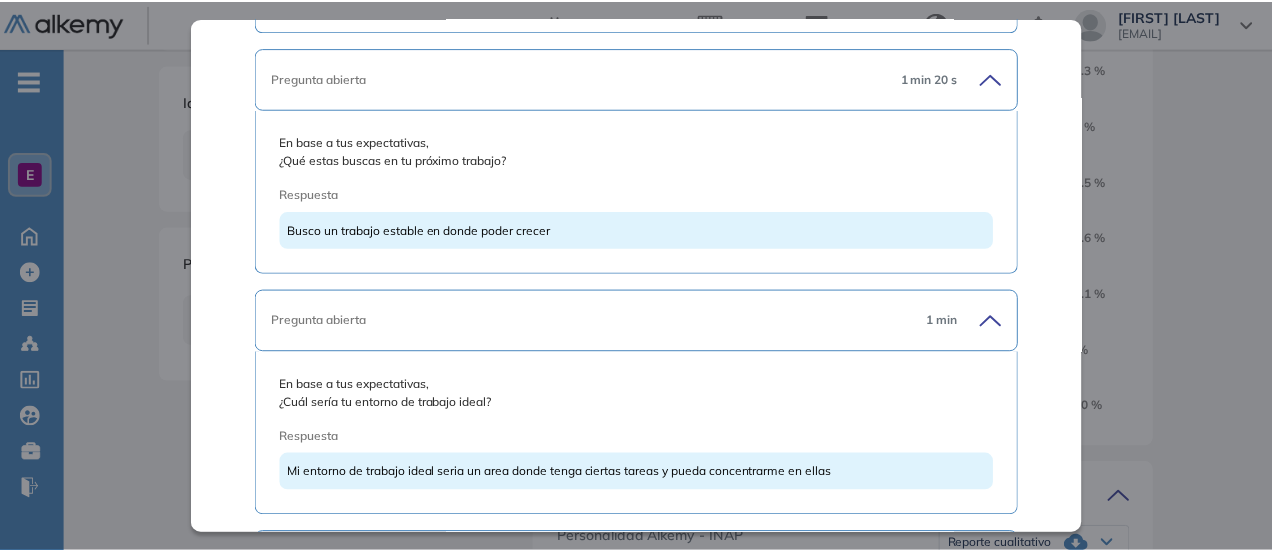 scroll, scrollTop: 0, scrollLeft: 0, axis: both 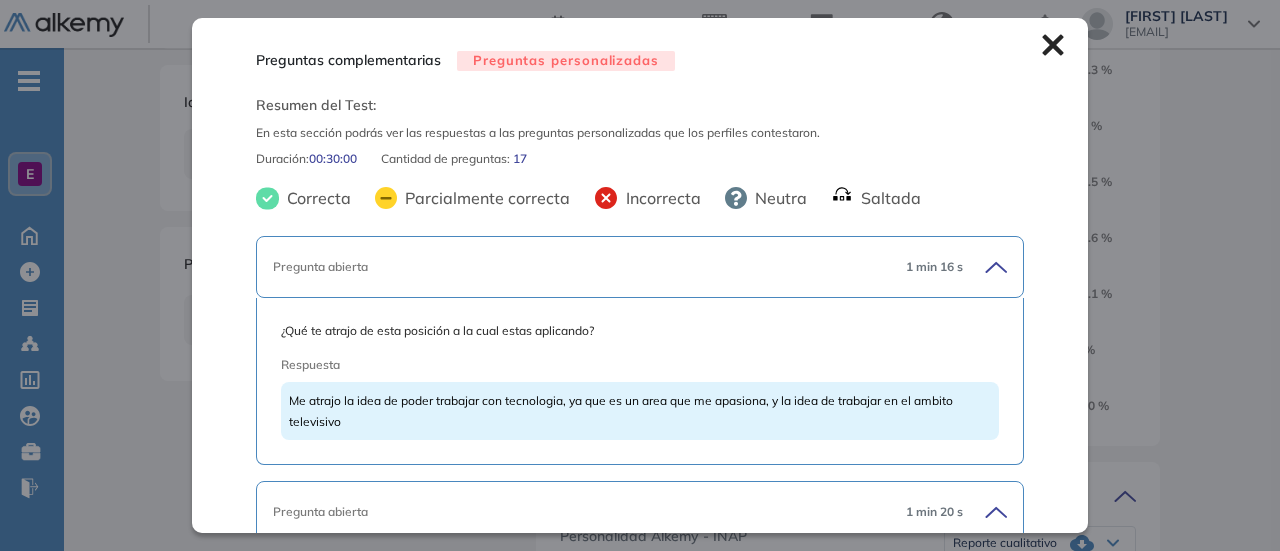 click 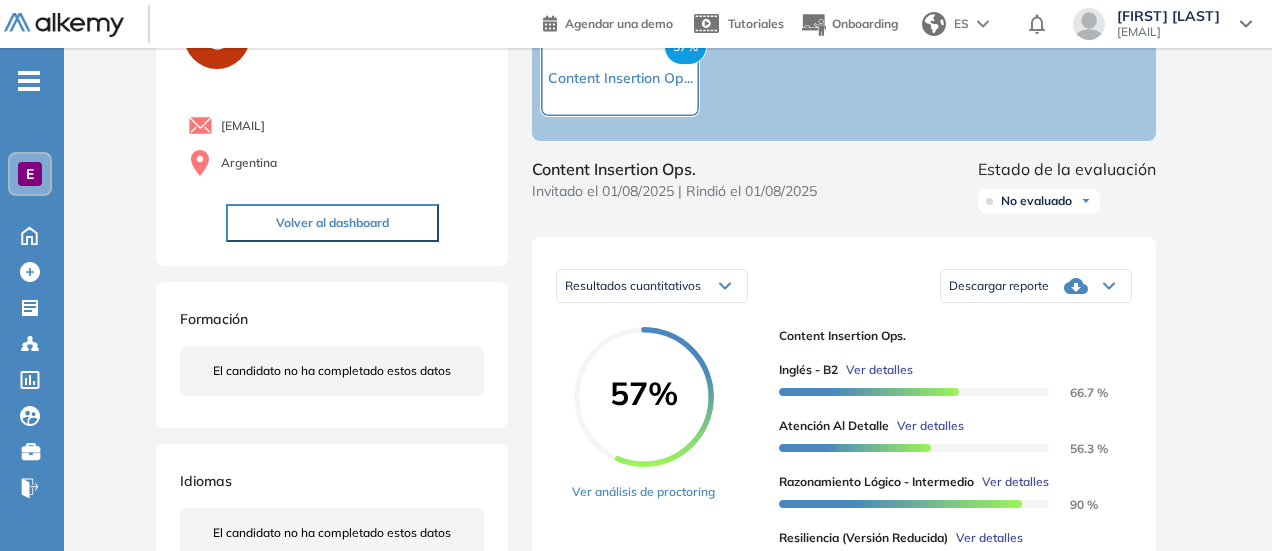scroll, scrollTop: 0, scrollLeft: 0, axis: both 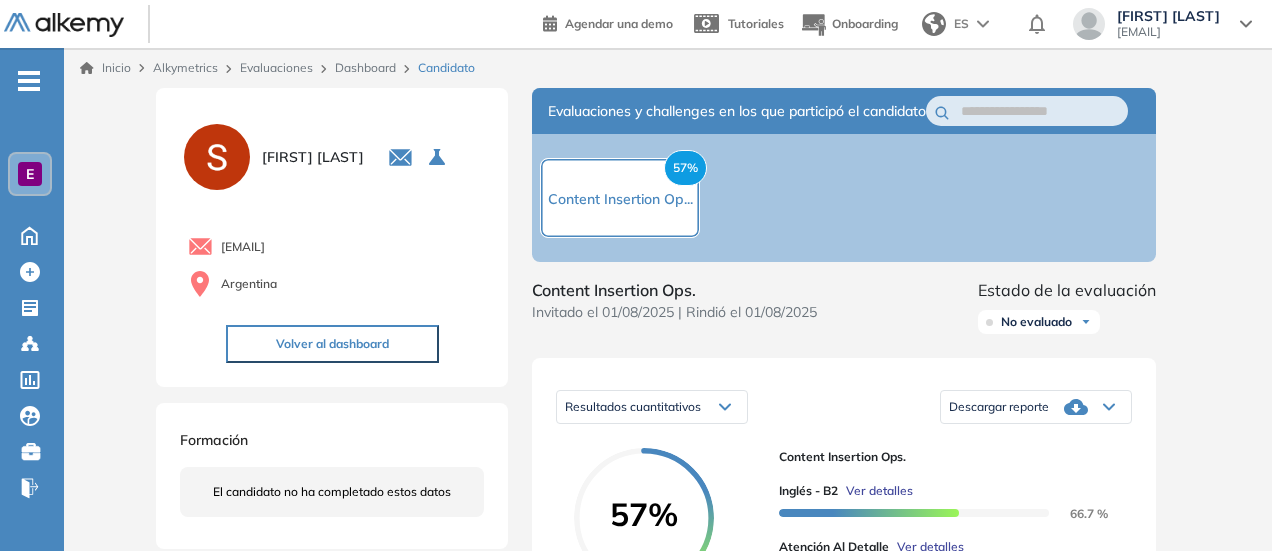 click on "Dashboard" at bounding box center (365, 67) 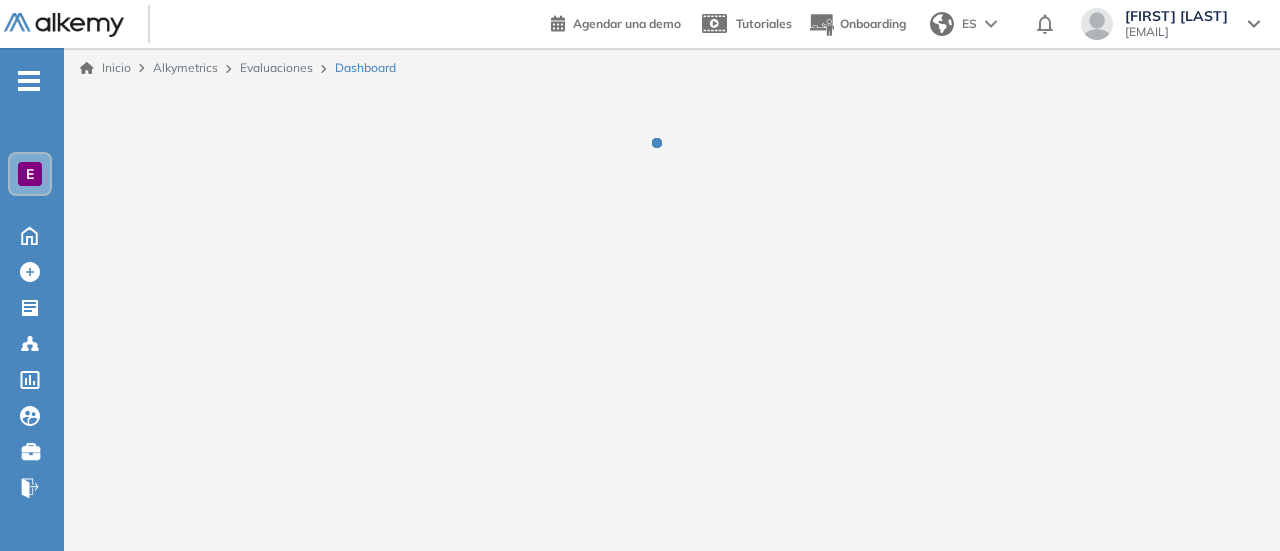 click on "Dashboard" at bounding box center (365, 68) 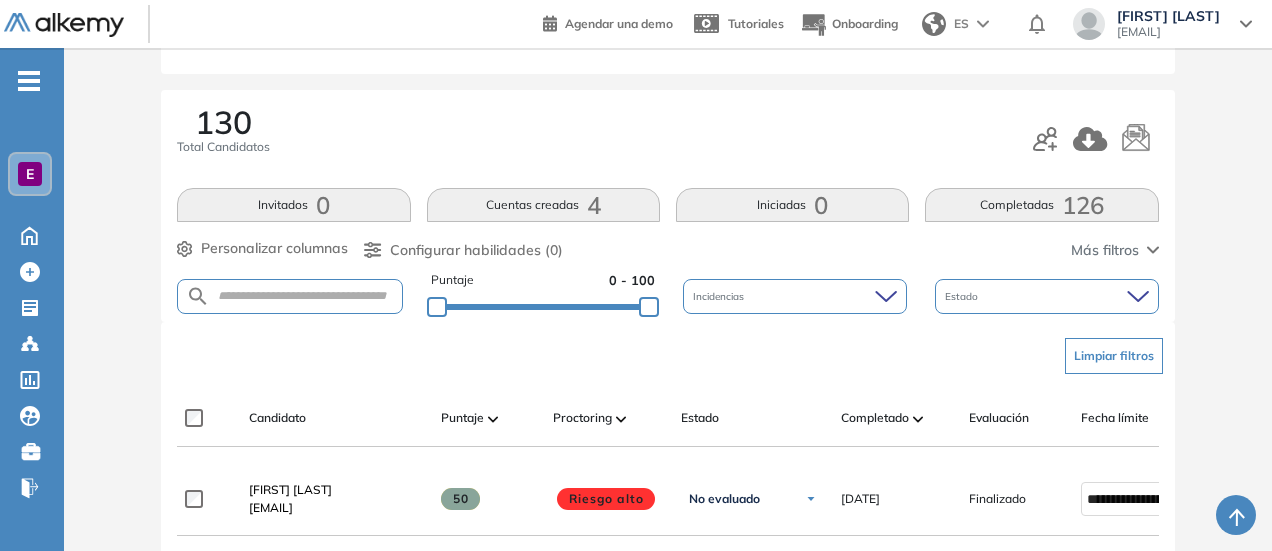 scroll, scrollTop: 200, scrollLeft: 0, axis: vertical 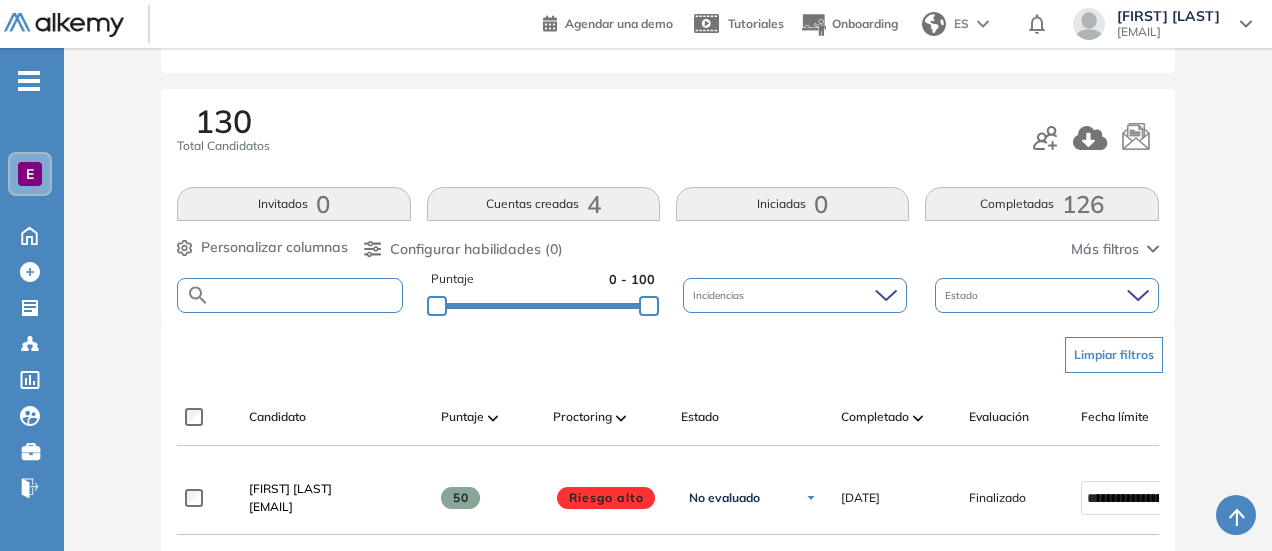 click at bounding box center (305, 295) 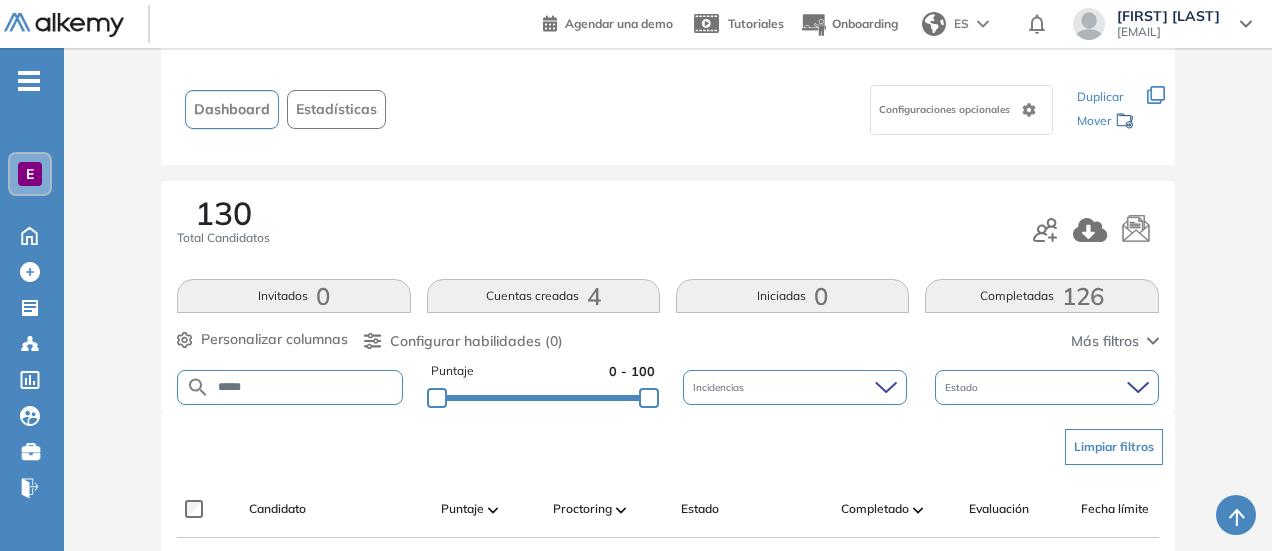 scroll, scrollTop: 200, scrollLeft: 0, axis: vertical 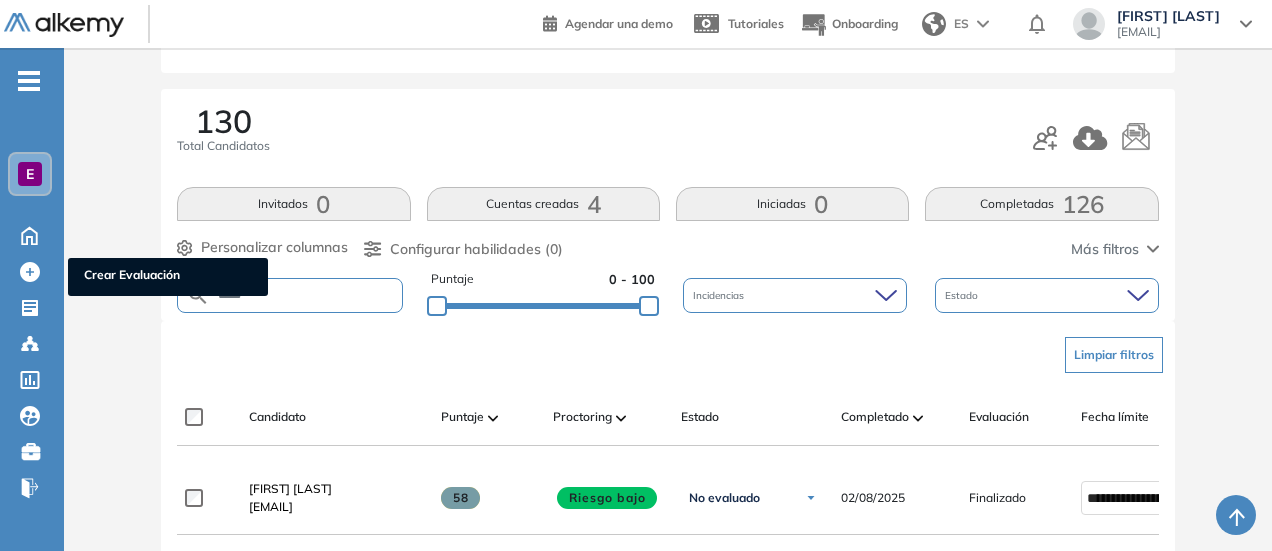 drag, startPoint x: 253, startPoint y: 294, endPoint x: 0, endPoint y: 279, distance: 253.44427 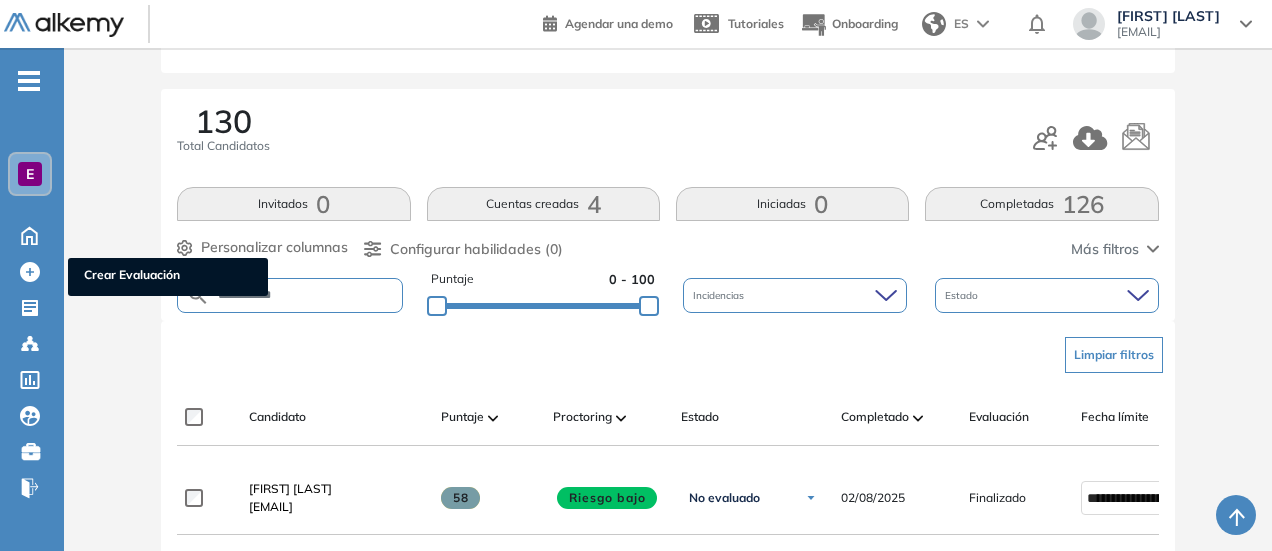 type on "**********" 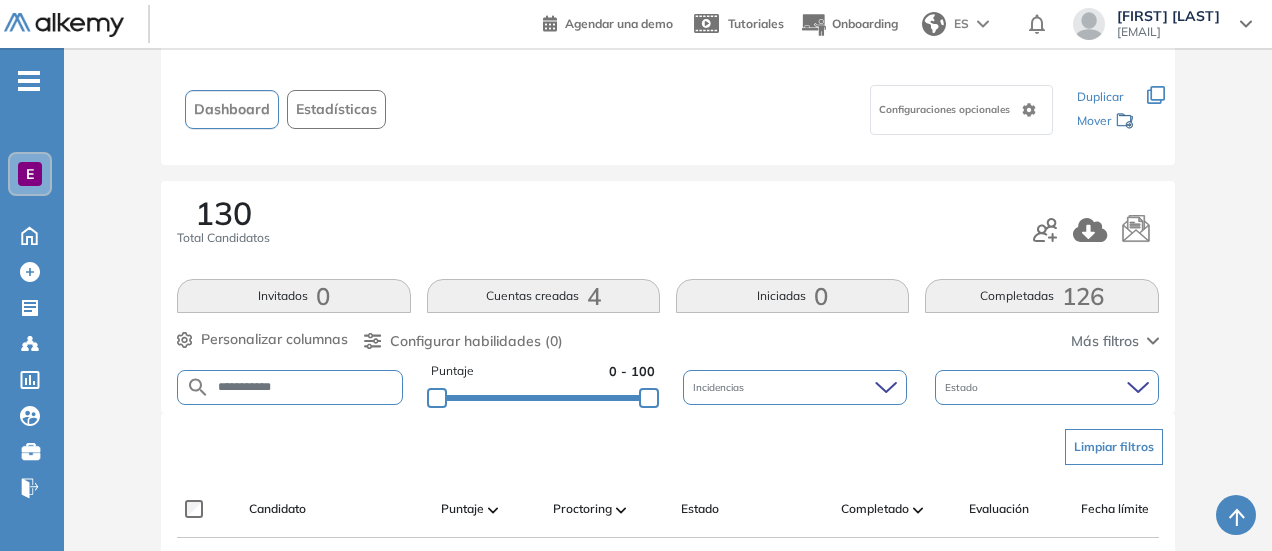 scroll, scrollTop: 200, scrollLeft: 0, axis: vertical 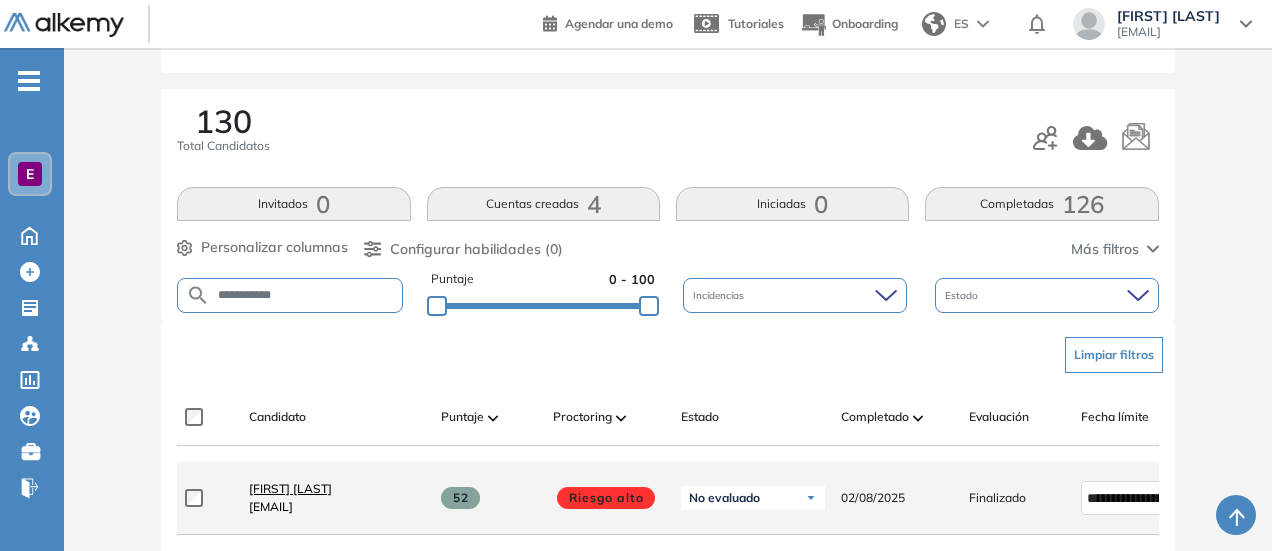 click on "[FIRST] [LAST]" at bounding box center (290, 488) 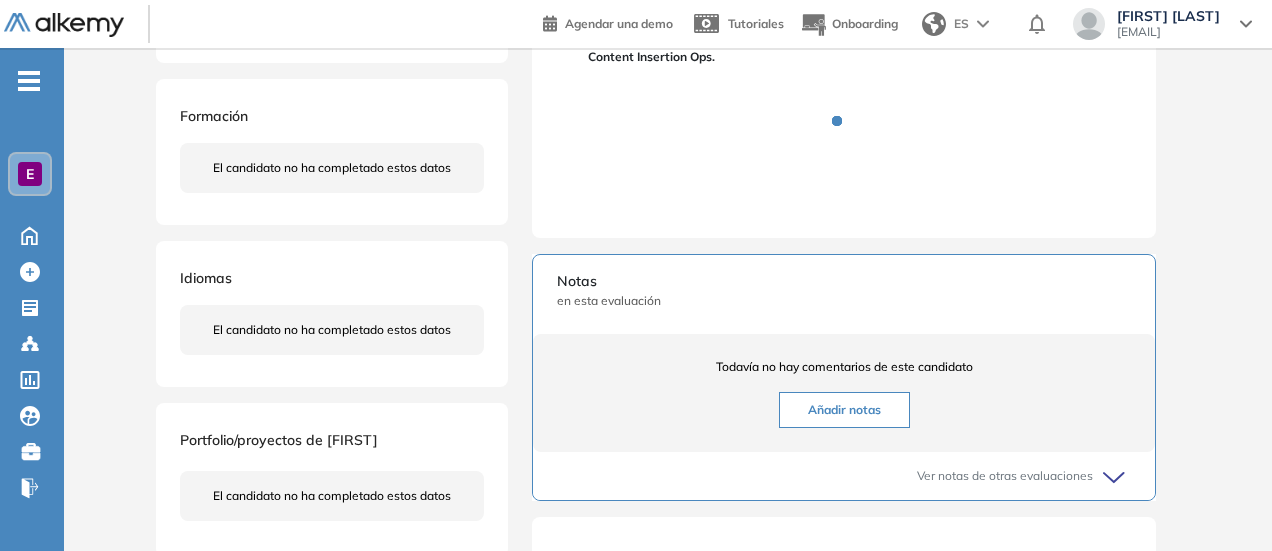 scroll, scrollTop: 100, scrollLeft: 0, axis: vertical 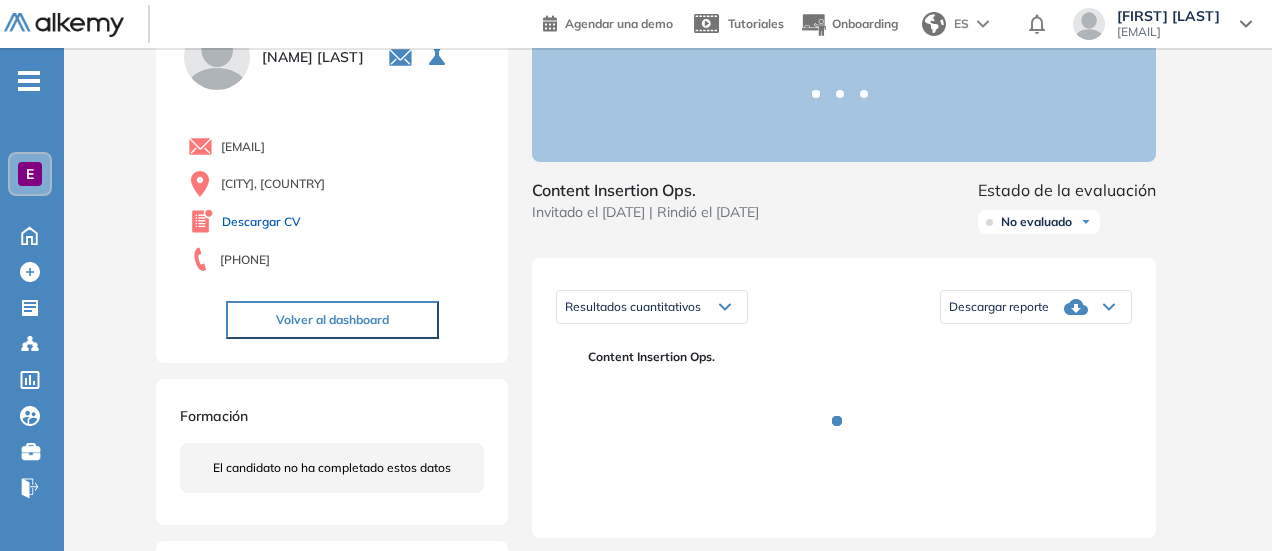 click on "Descargar CV" at bounding box center (261, 222) 